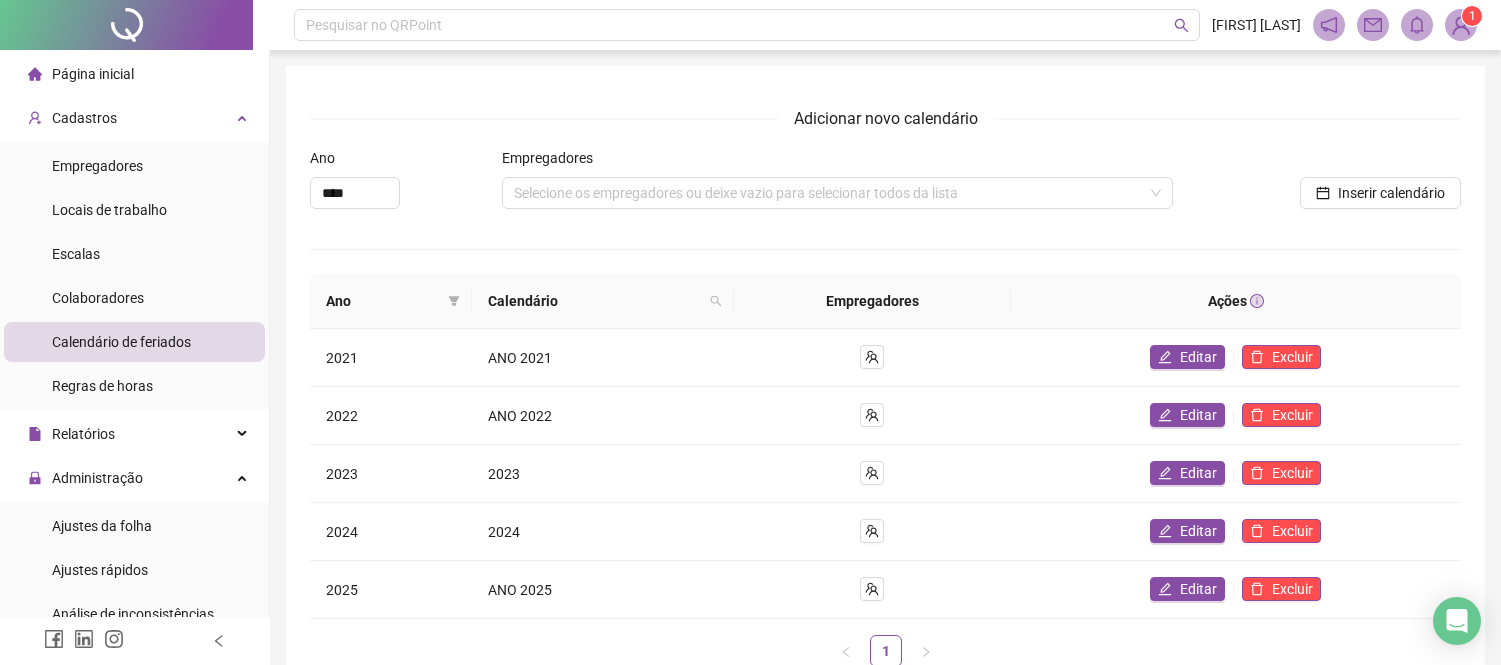 scroll, scrollTop: 0, scrollLeft: 0, axis: both 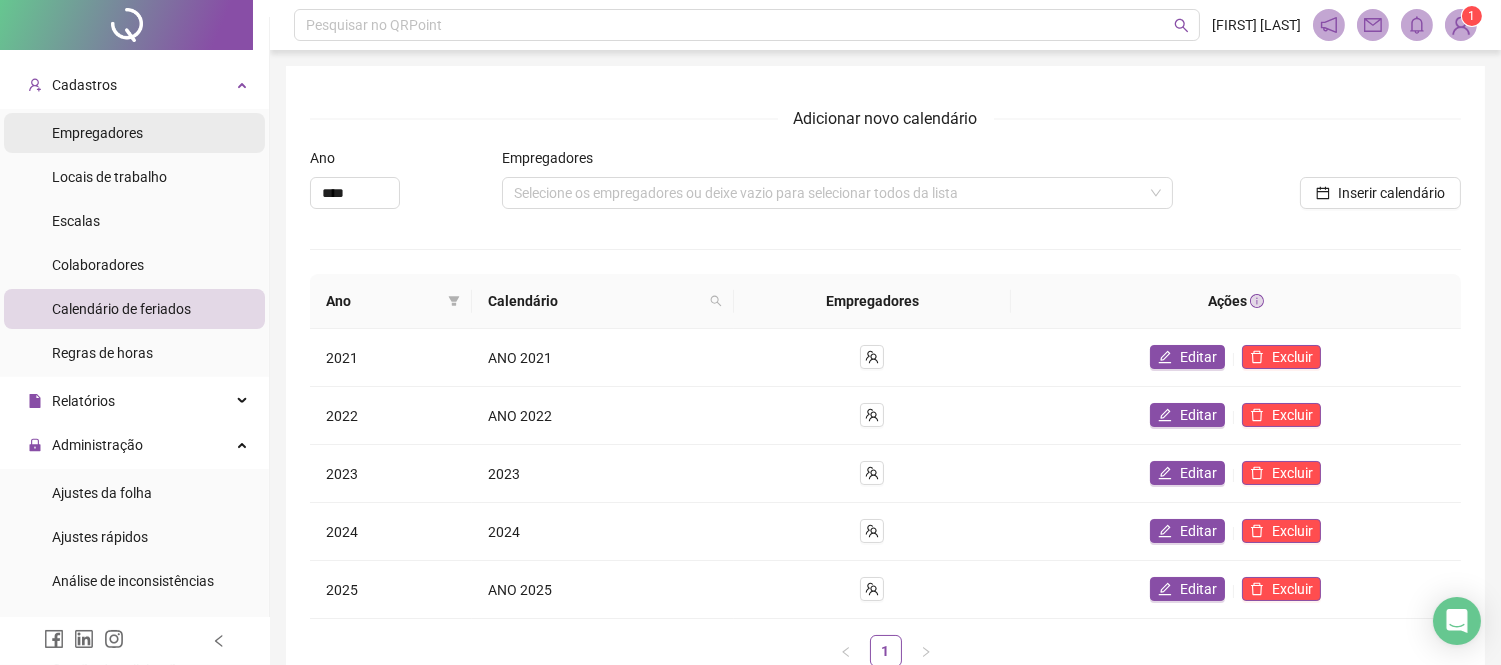 click on "Empregadores" at bounding box center (97, 133) 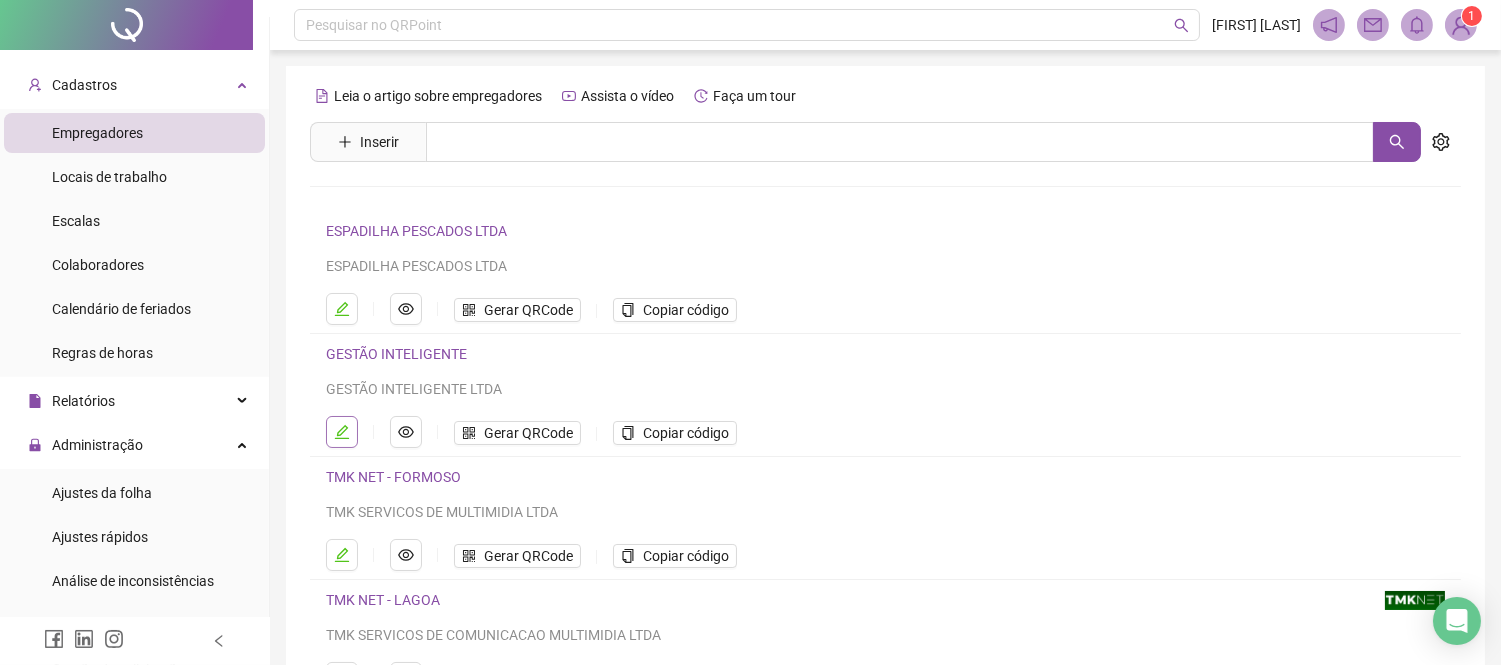 click 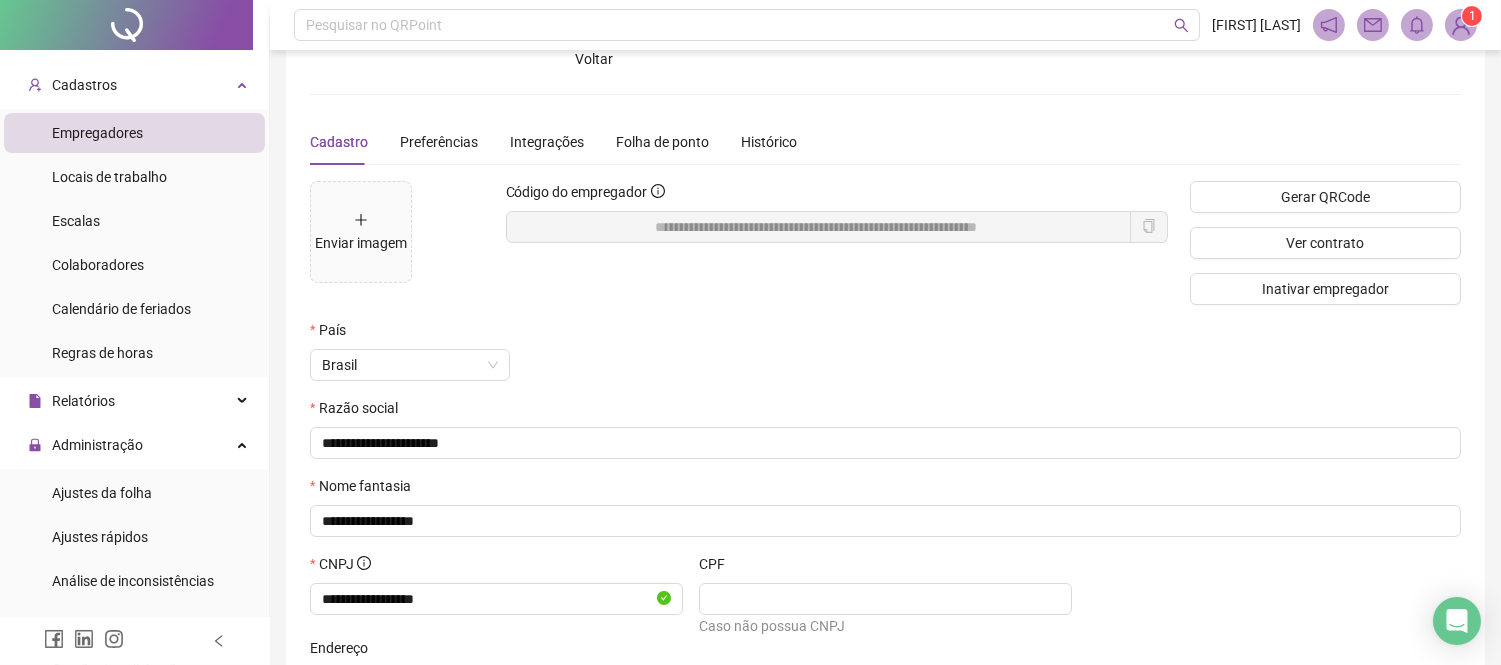 scroll, scrollTop: 222, scrollLeft: 0, axis: vertical 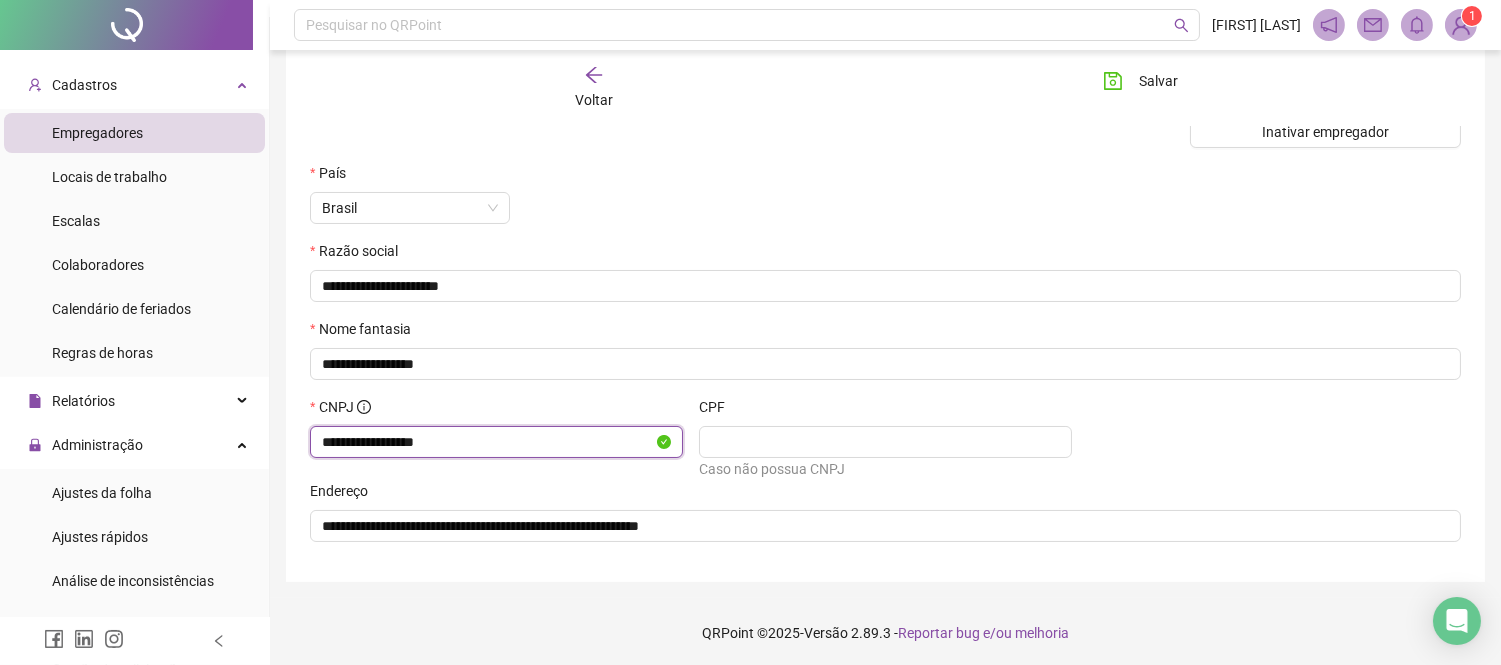 click on "**********" at bounding box center [487, 442] 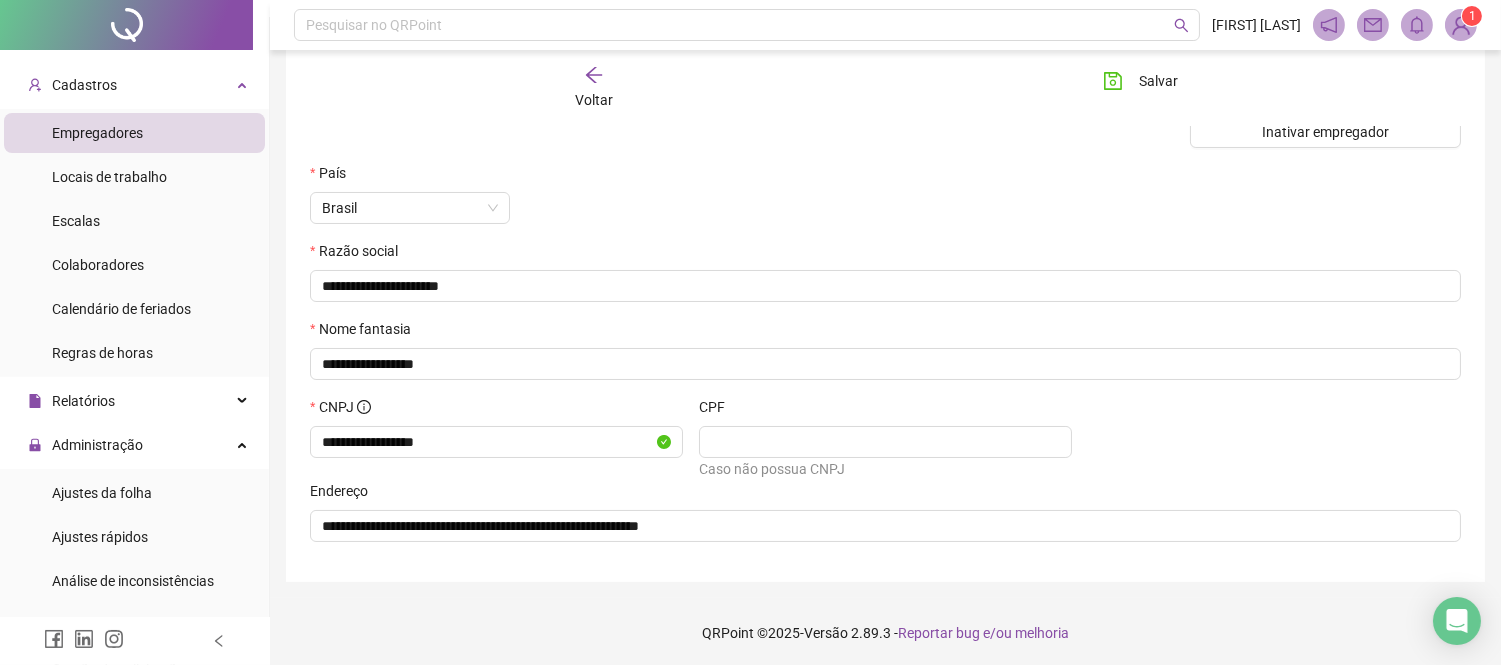 drag, startPoint x: 565, startPoint y: 207, endPoint x: 528, endPoint y: 114, distance: 100.08996 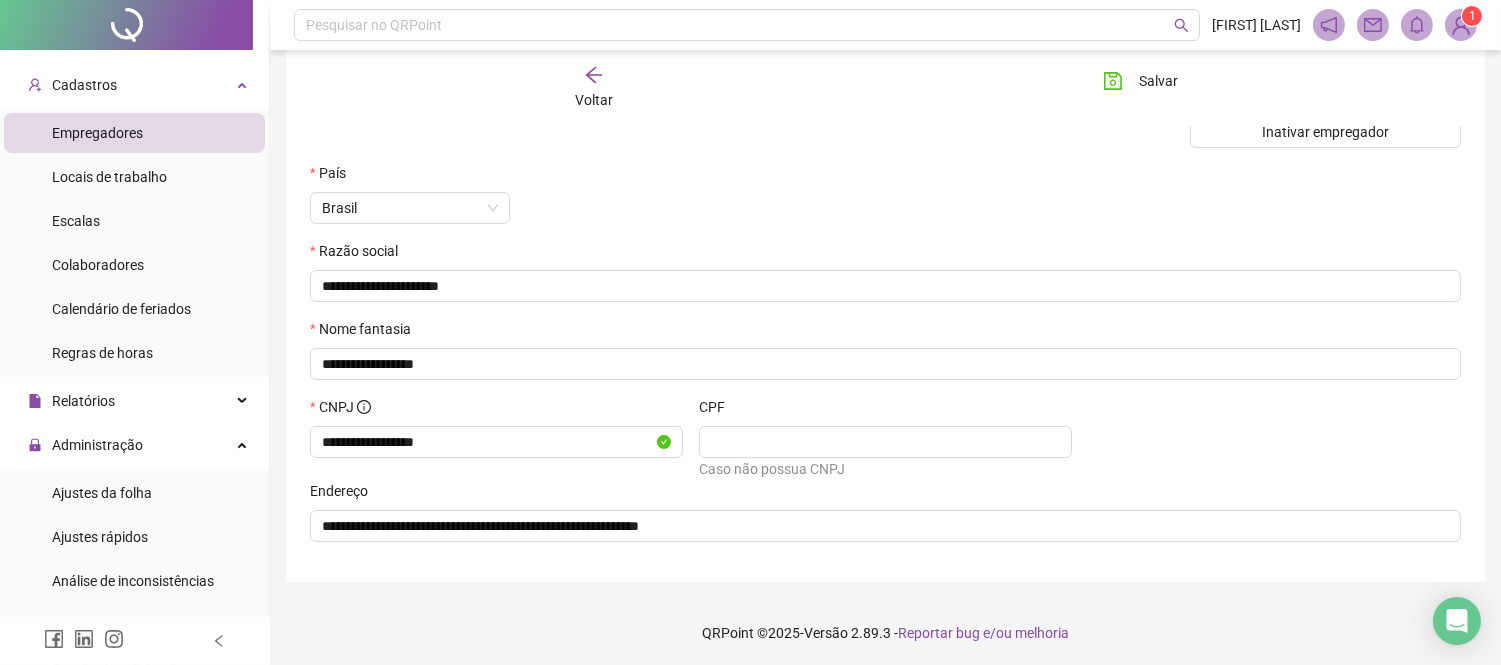 click on "Voltar" at bounding box center [594, 88] 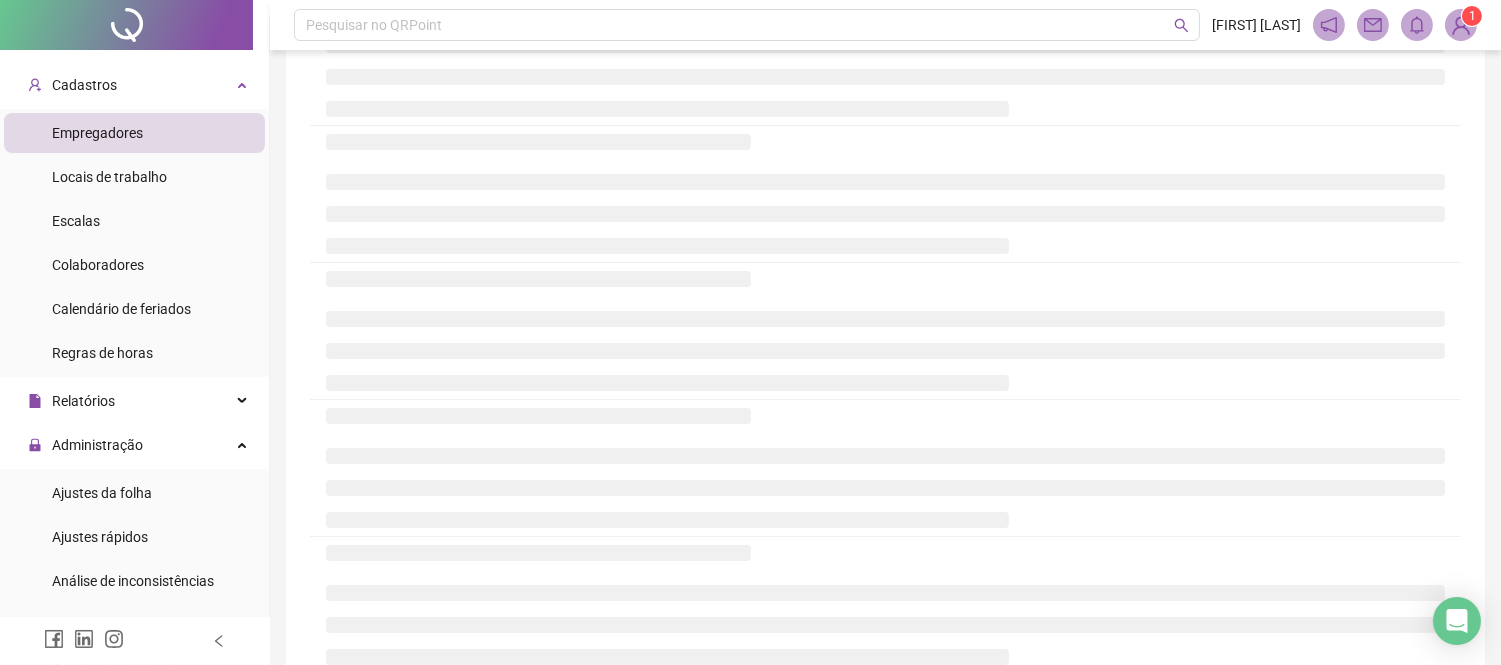 scroll, scrollTop: 212, scrollLeft: 0, axis: vertical 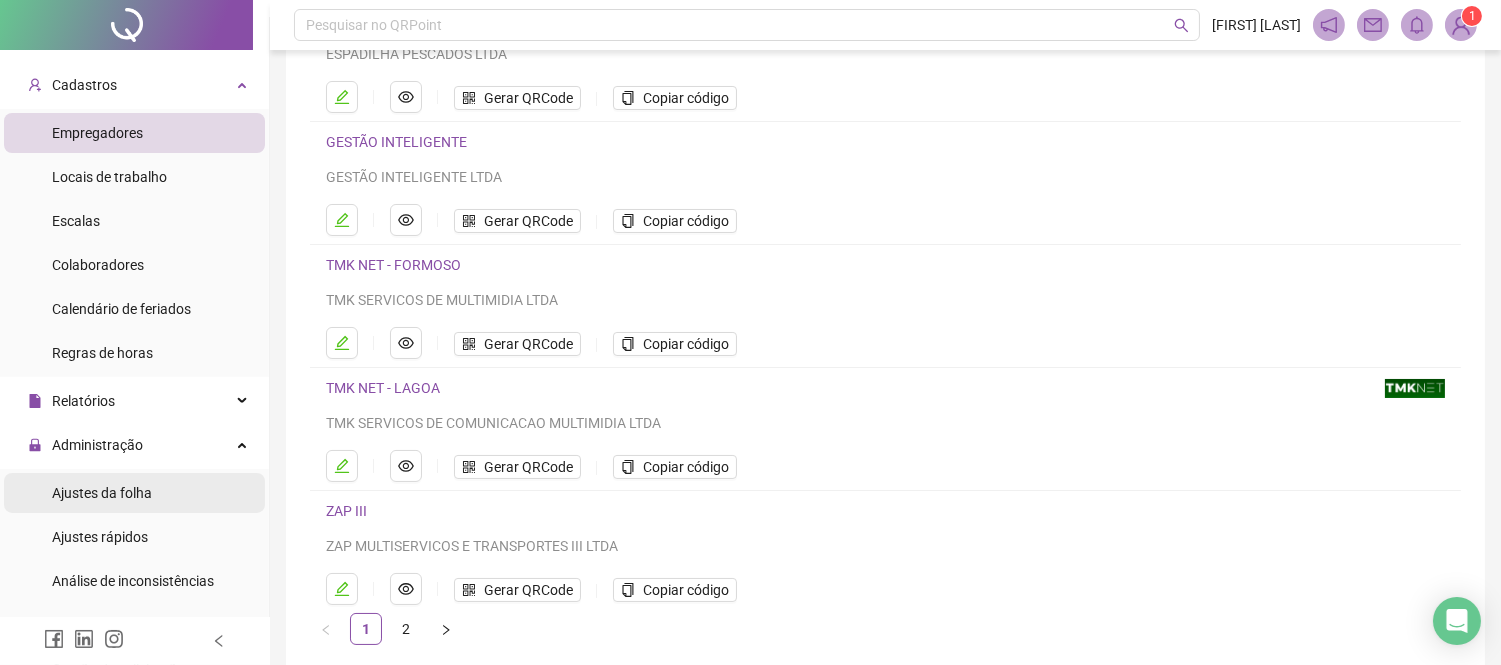 click on "Ajustes da folha" at bounding box center (102, 493) 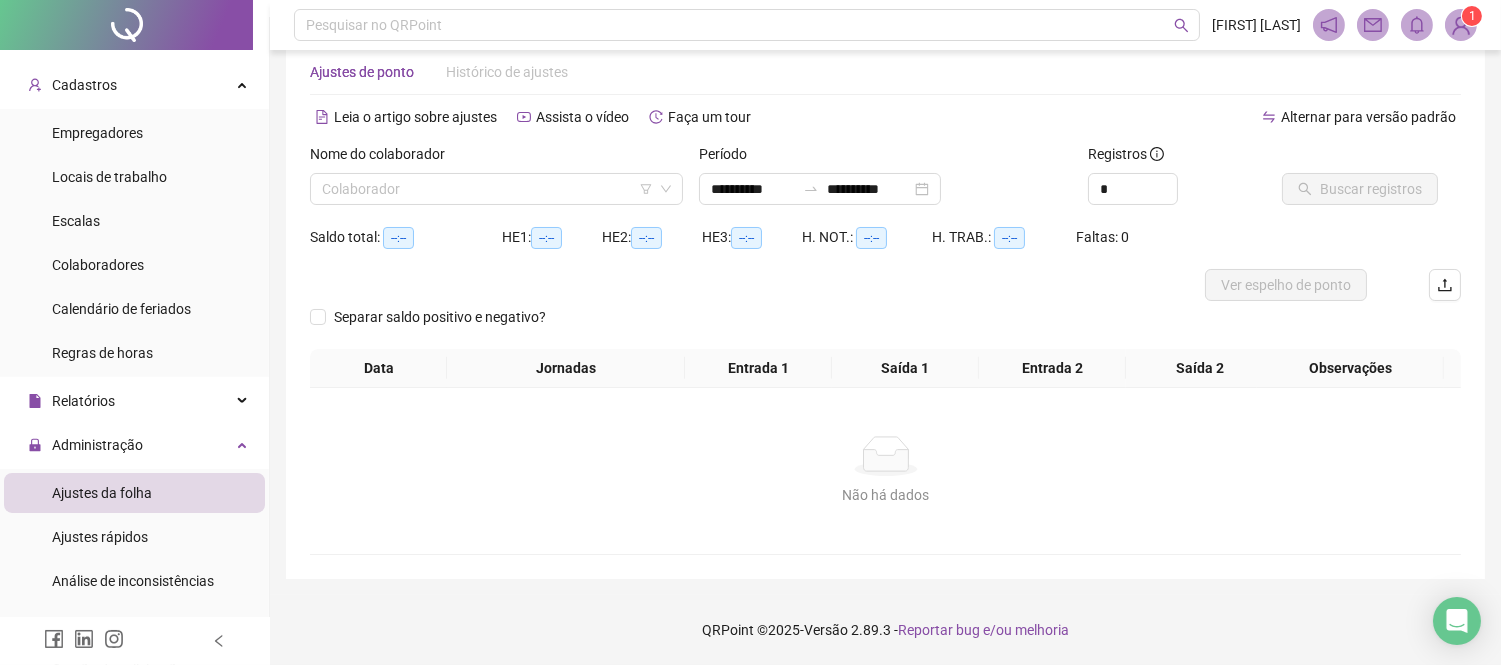 scroll, scrollTop: 40, scrollLeft: 0, axis: vertical 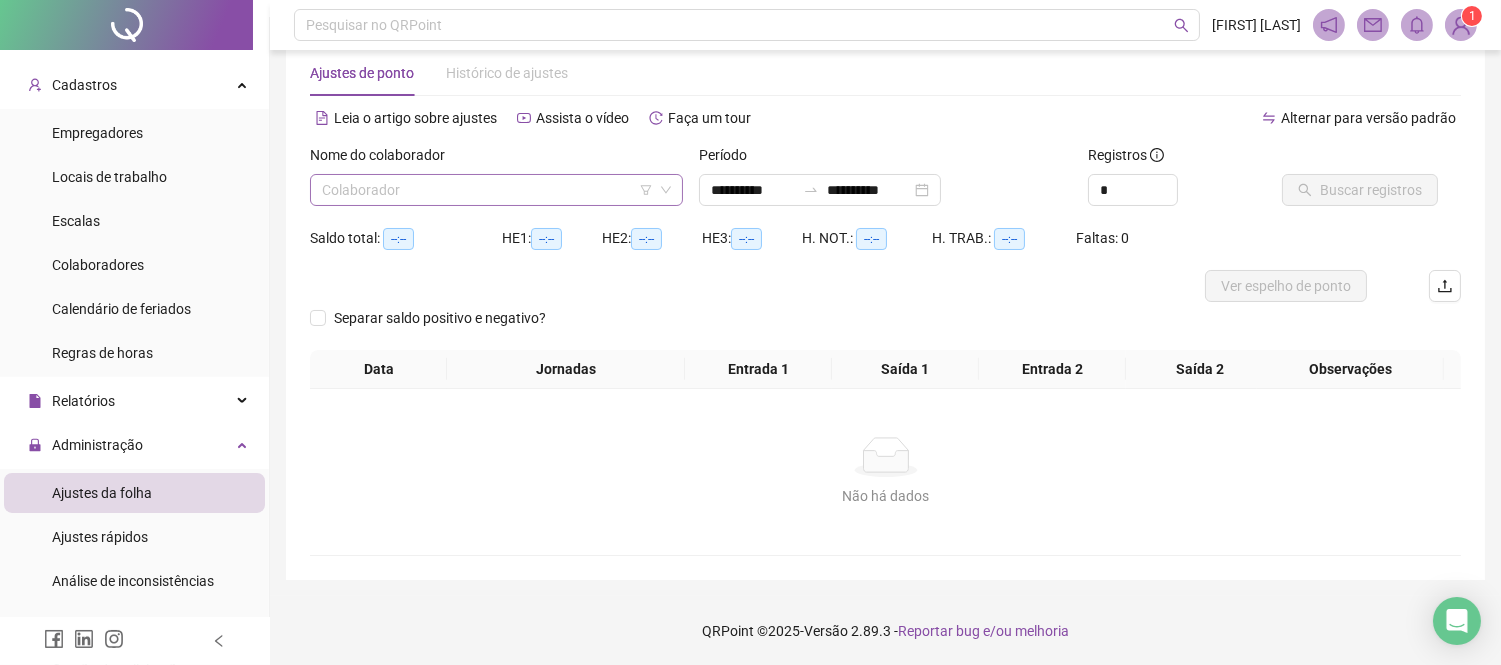 click at bounding box center [487, 190] 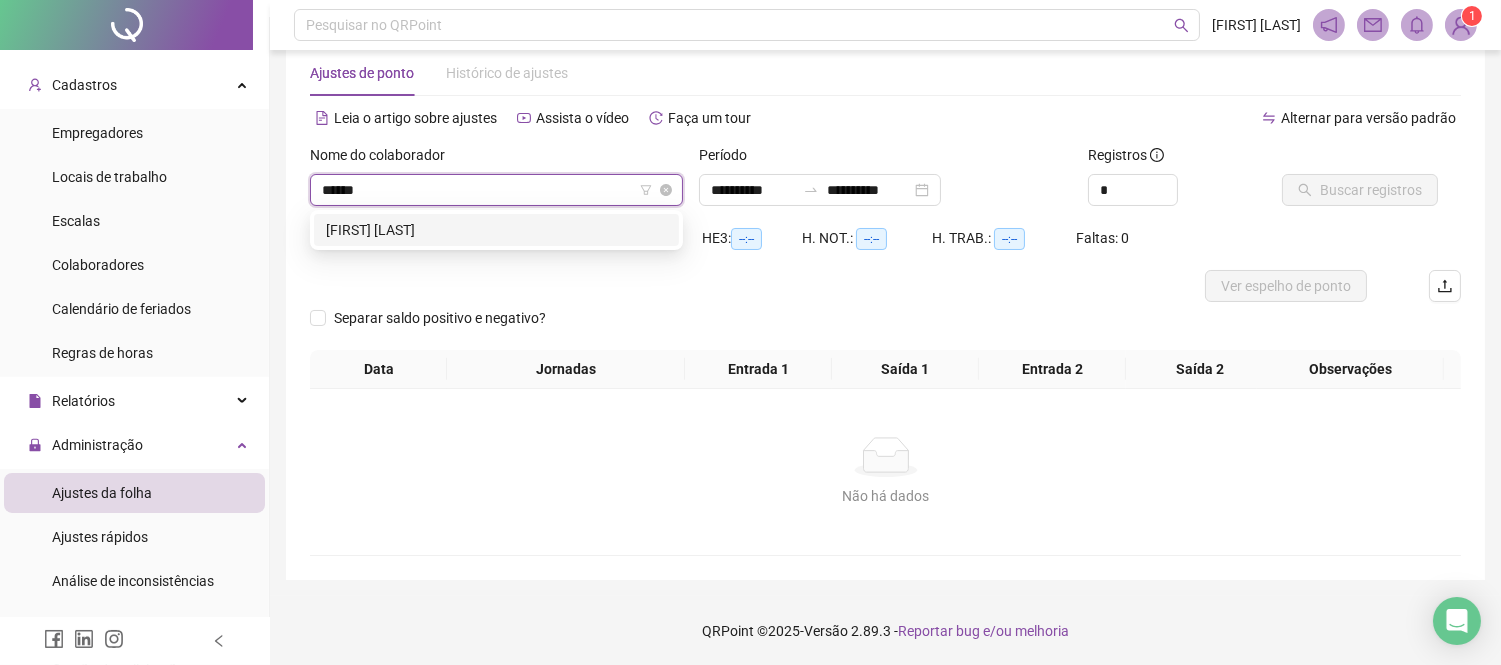 type on "*******" 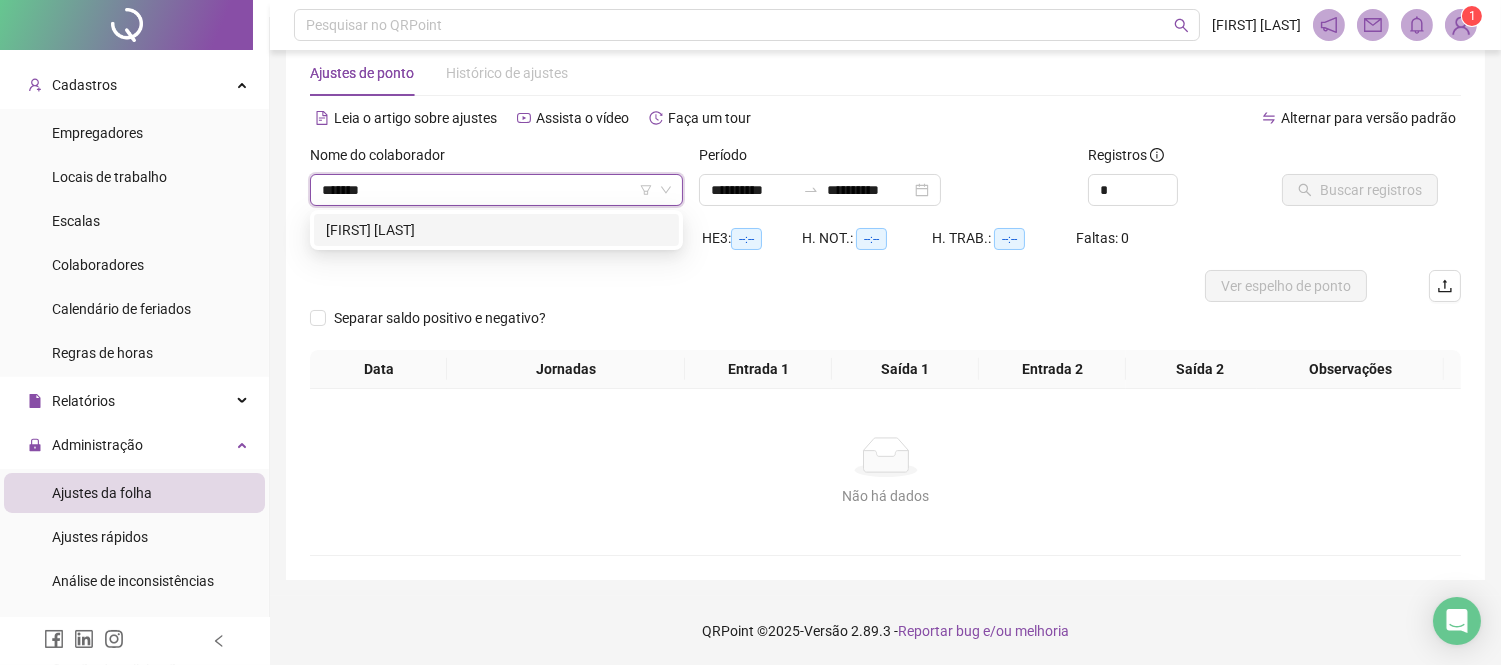 click on "[FIRST] [LAST]" at bounding box center (496, 230) 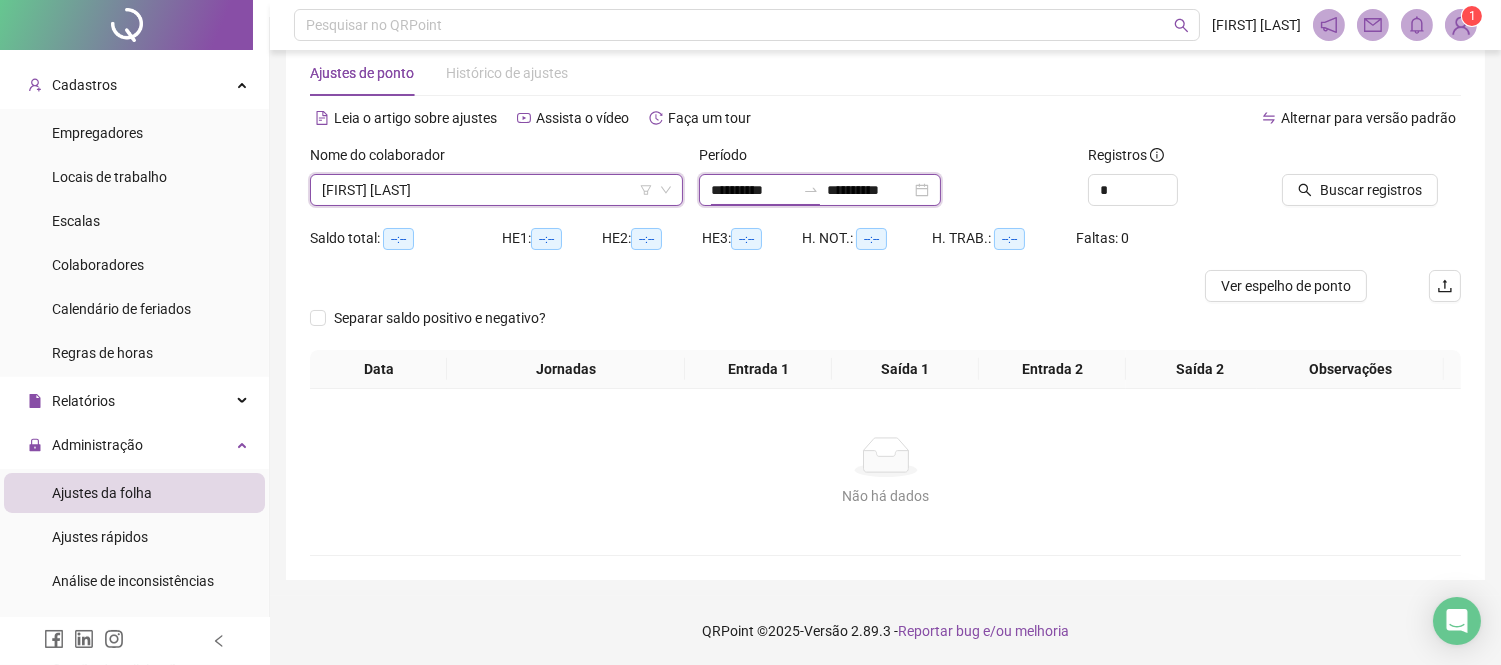 click on "**********" at bounding box center (753, 190) 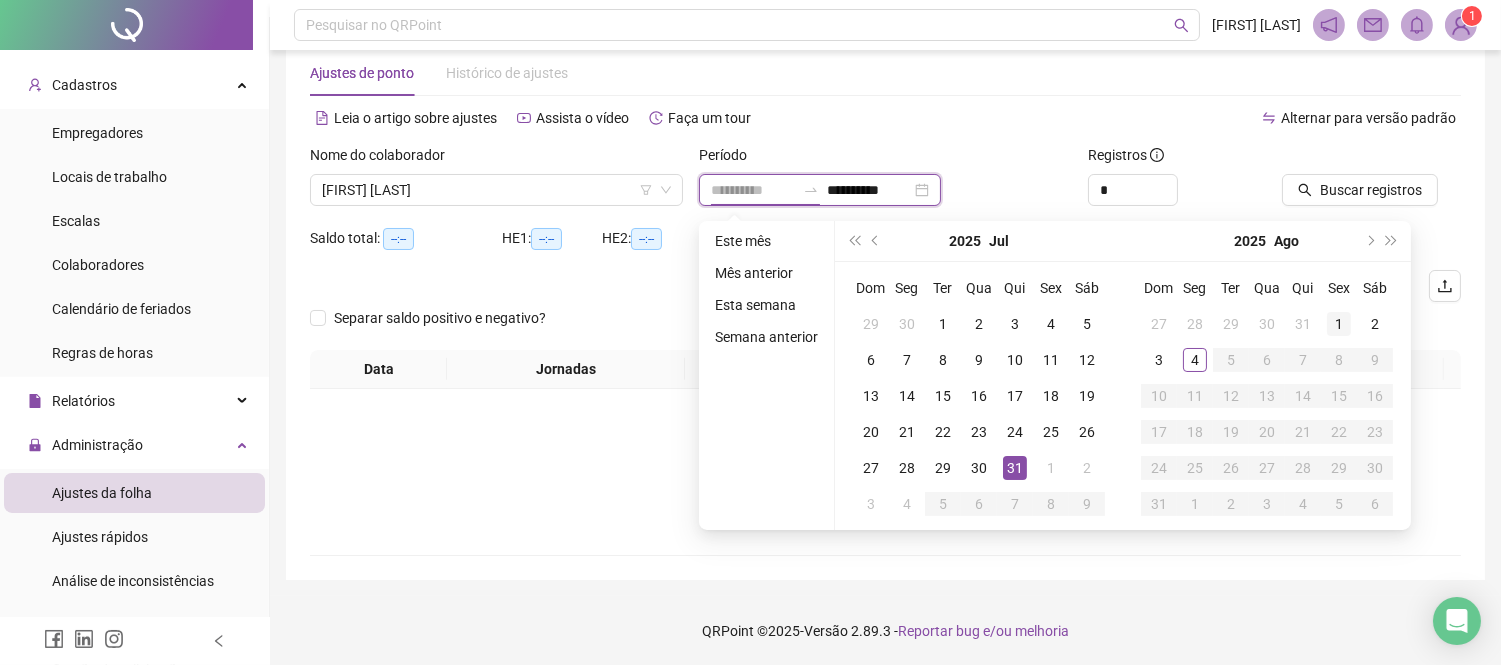 type on "**********" 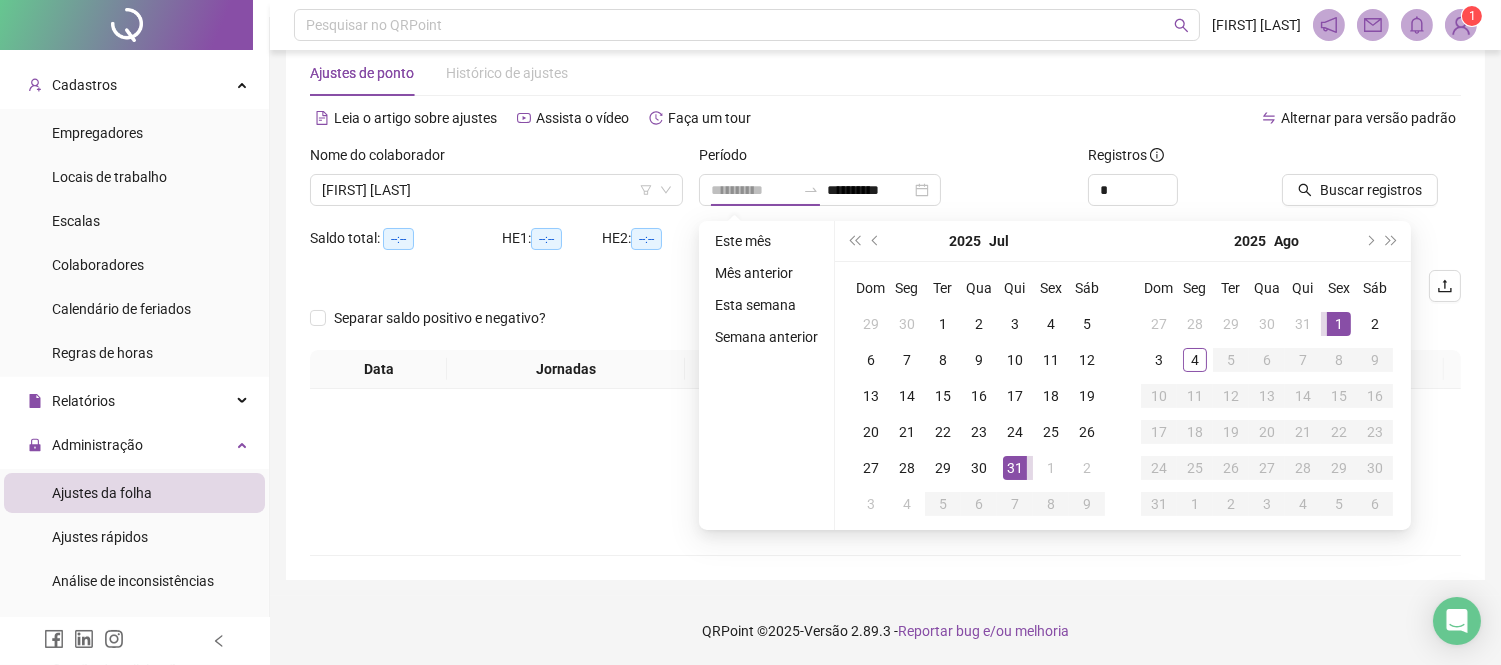 click on "1" at bounding box center [1339, 324] 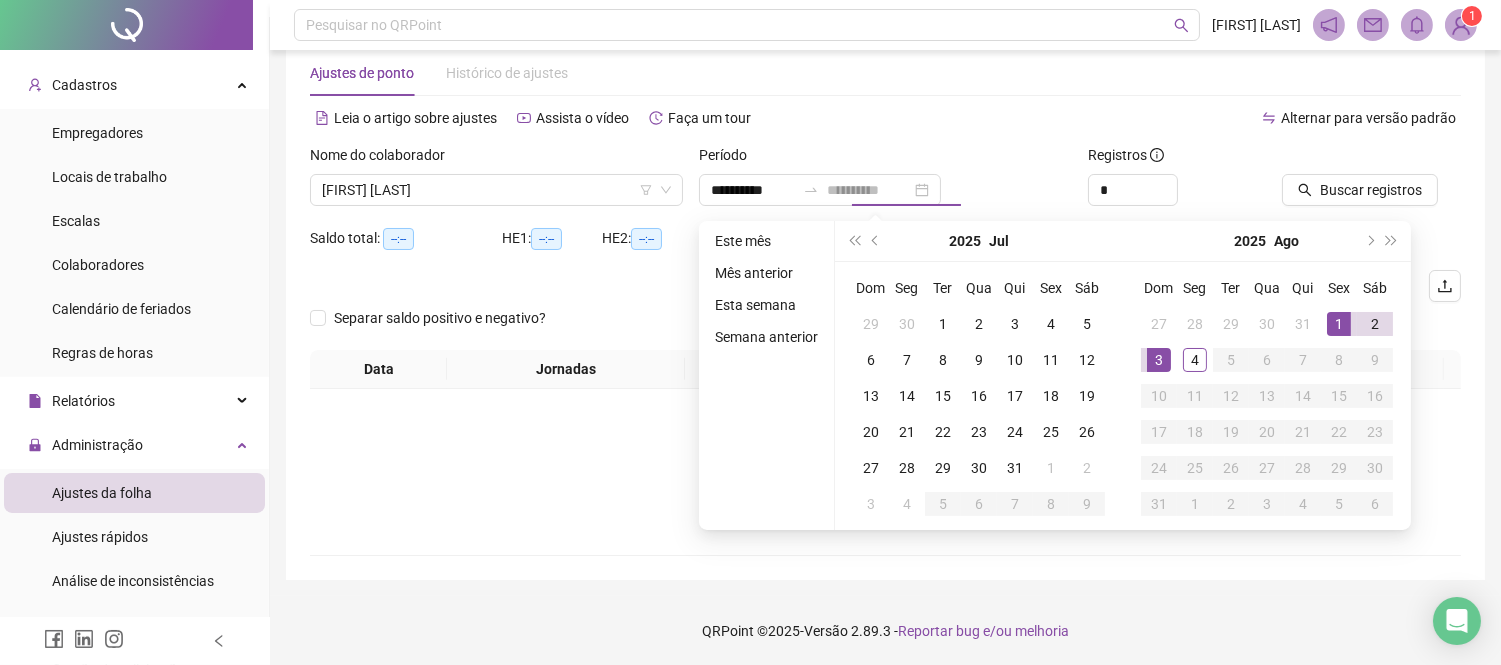 click on "3" at bounding box center (1159, 360) 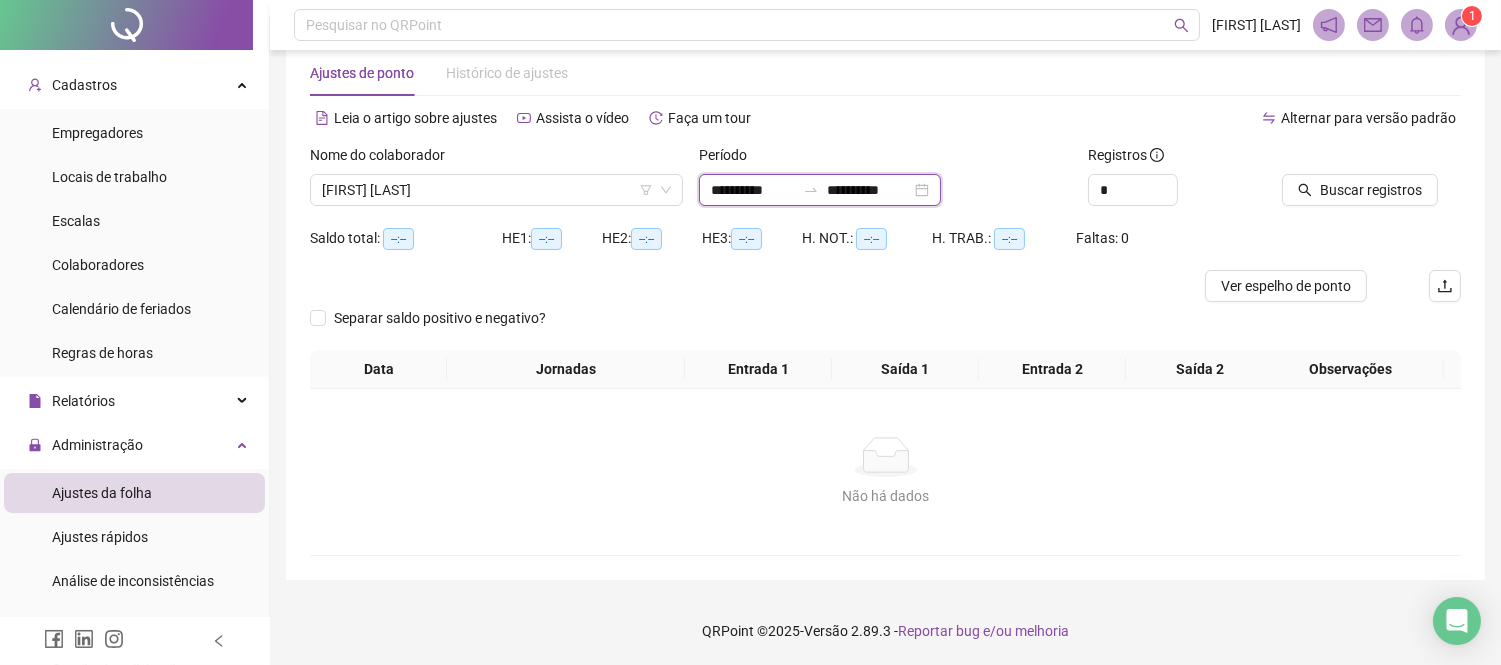 click on "**********" at bounding box center [869, 190] 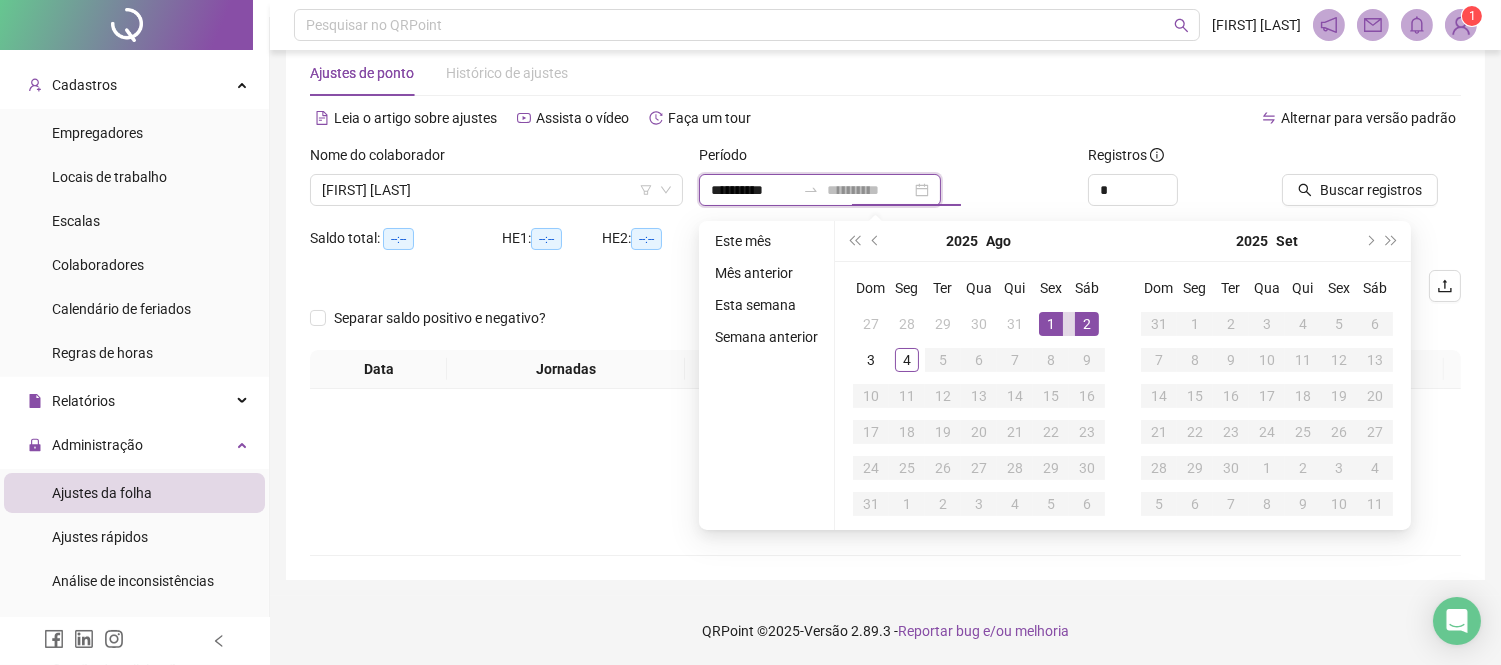 type on "**********" 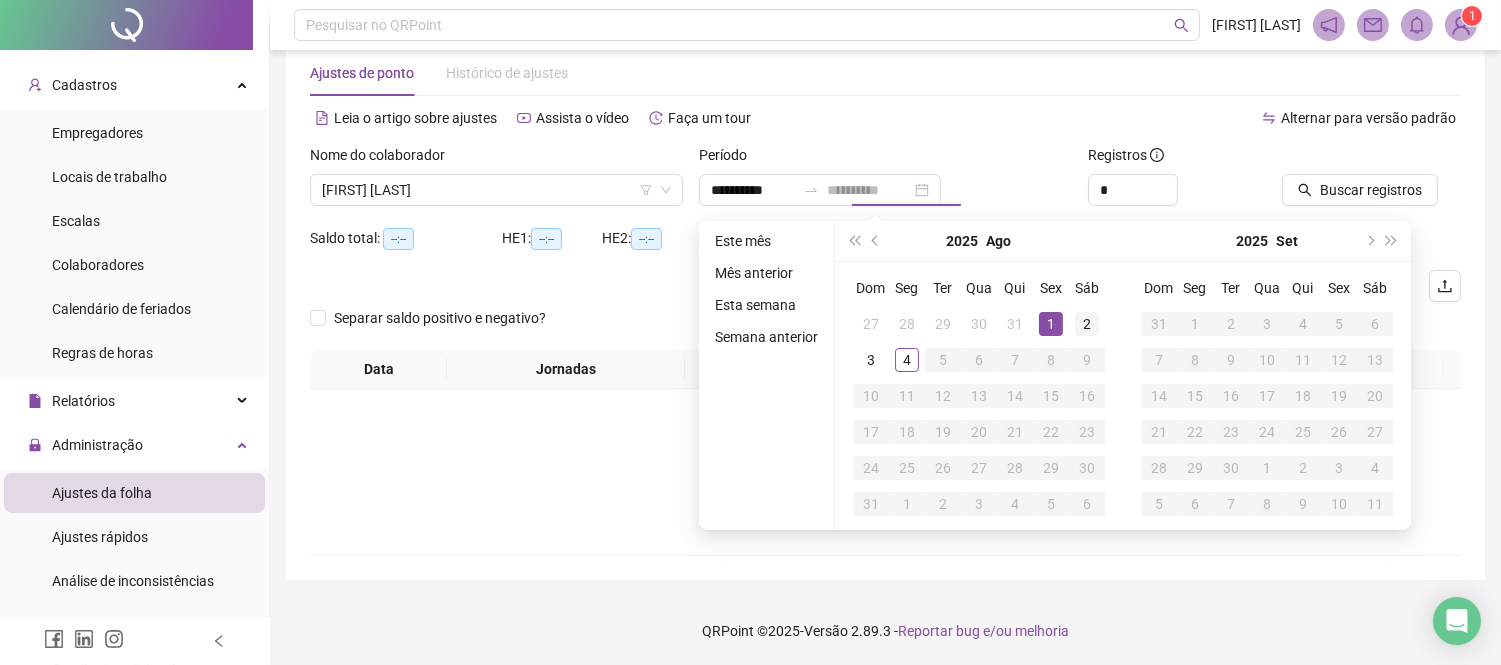click on "1" at bounding box center [1051, 324] 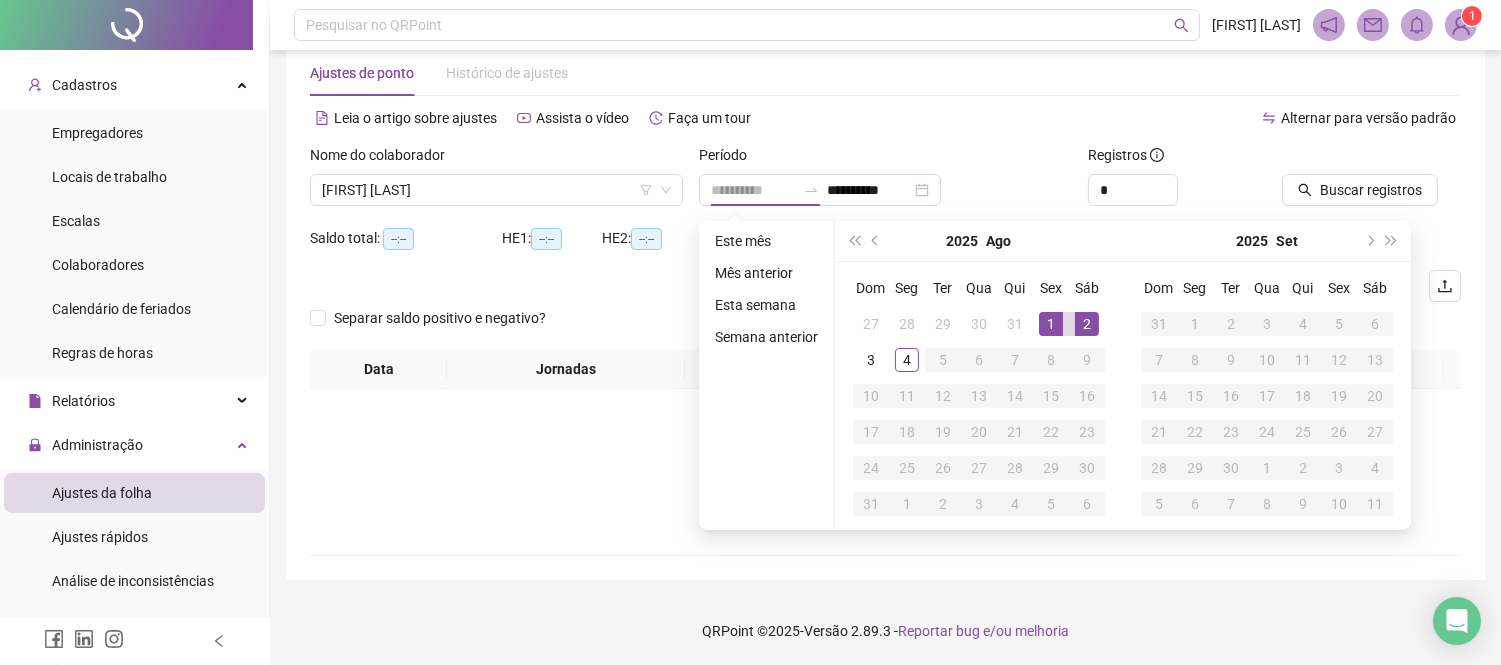 click on "2" at bounding box center (1087, 324) 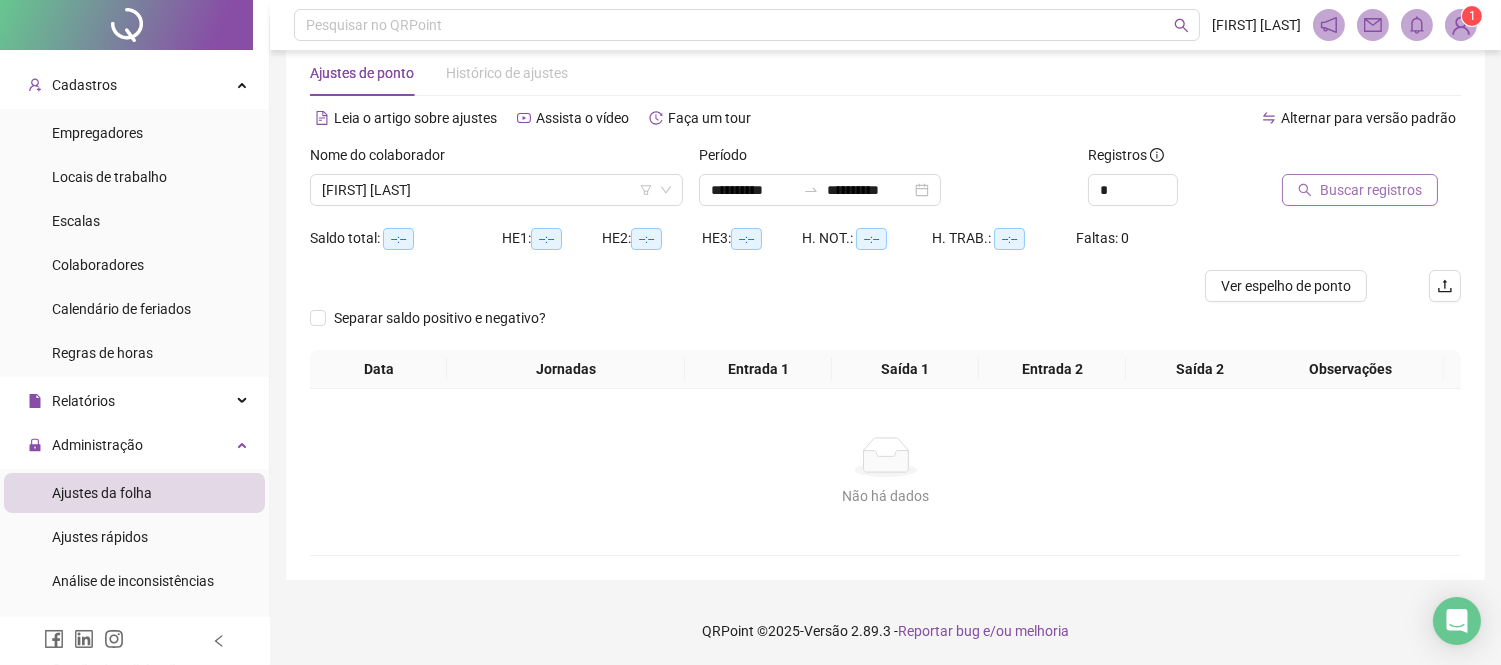 click on "Buscar registros" at bounding box center [1360, 190] 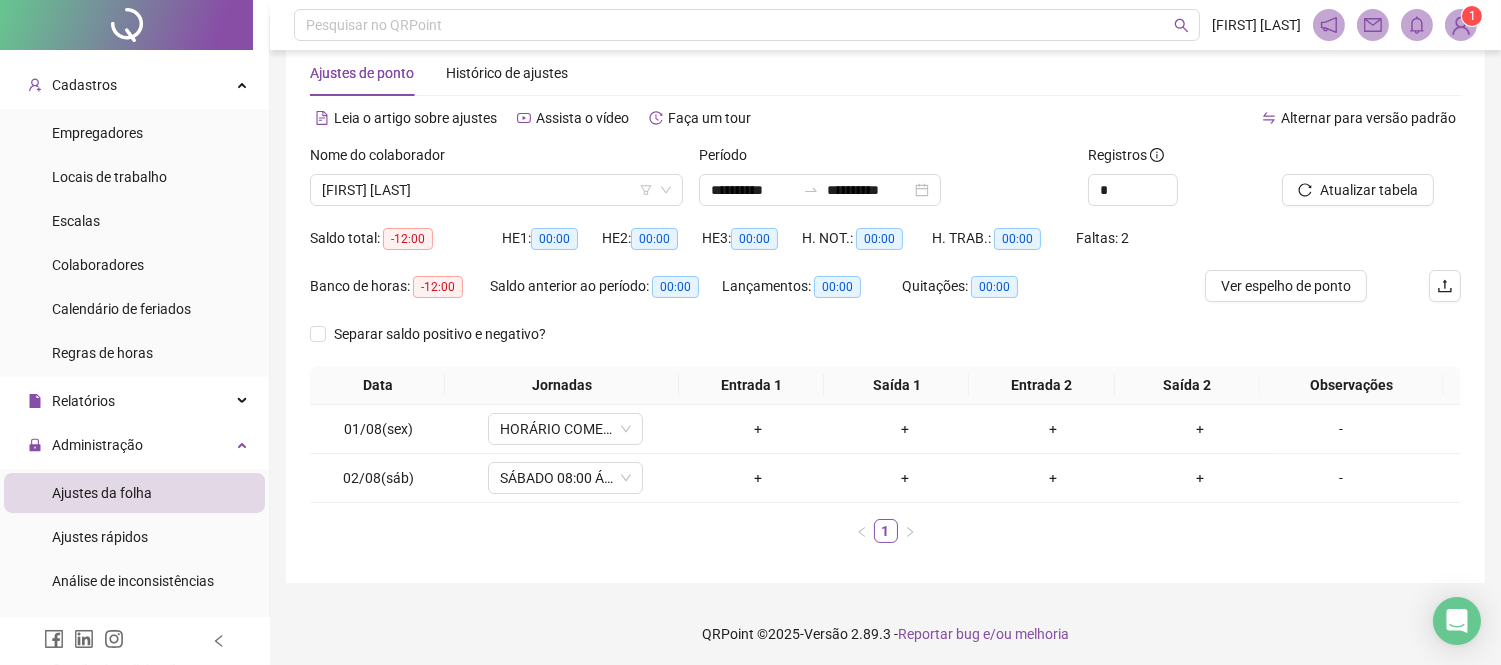 scroll, scrollTop: 43, scrollLeft: 0, axis: vertical 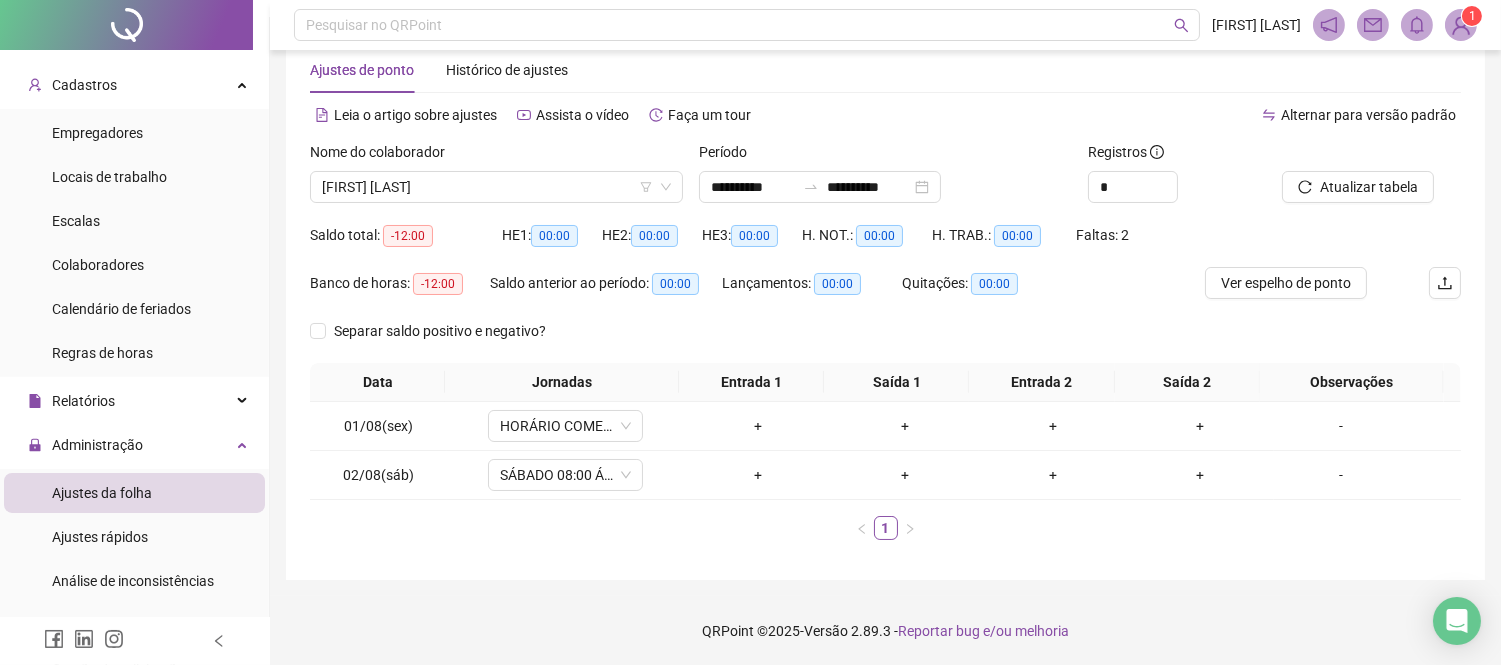 drag, startPoint x: 856, startPoint y: 122, endPoint x: 757, endPoint y: 115, distance: 99.24717 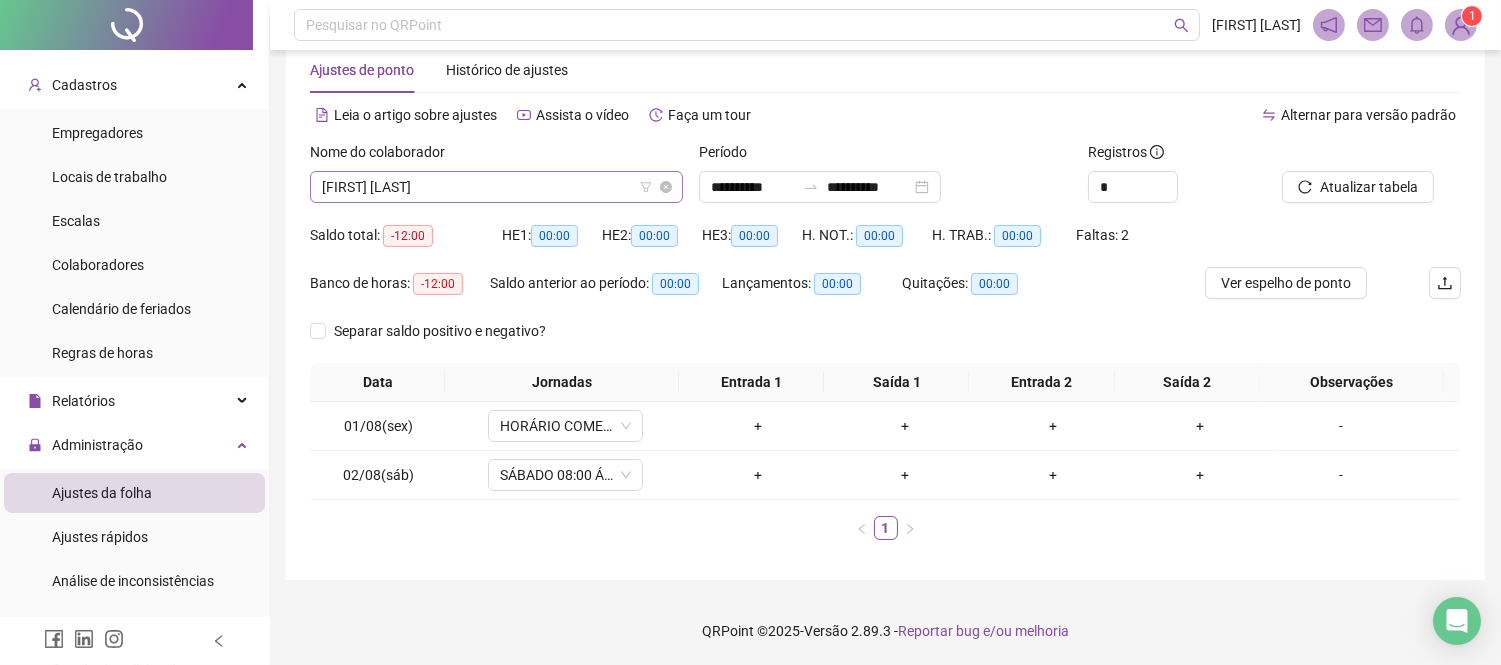 click on "[FIRST] [LAST]" at bounding box center (496, 187) 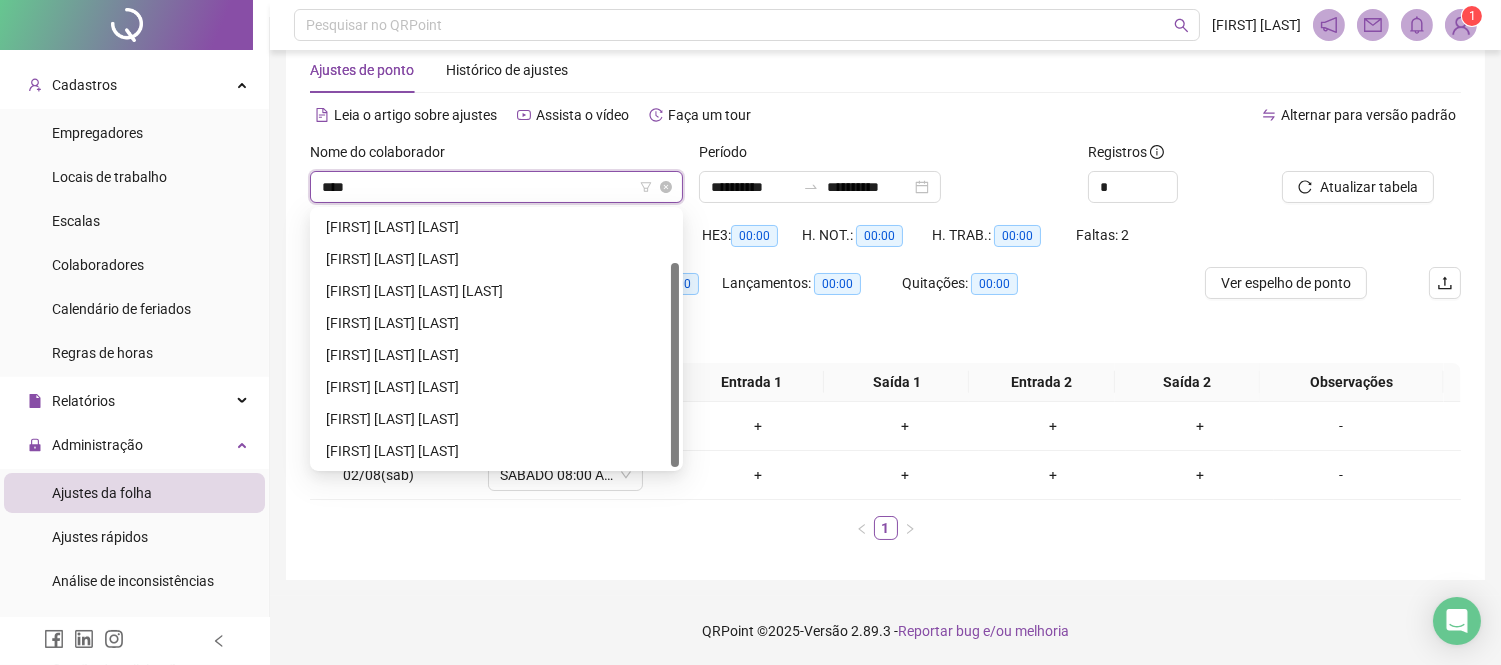 scroll, scrollTop: 64, scrollLeft: 0, axis: vertical 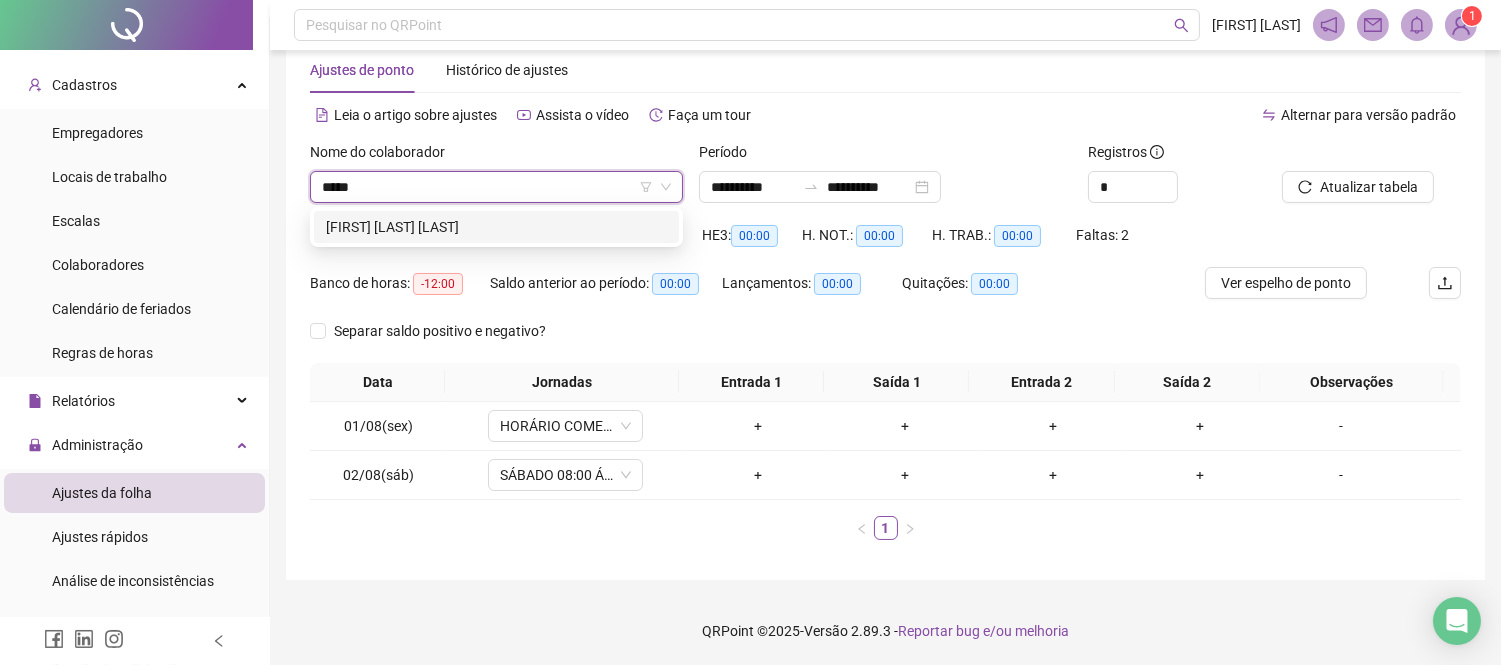 click on "[FIRST] [LAST] [LAST]" at bounding box center [496, 227] 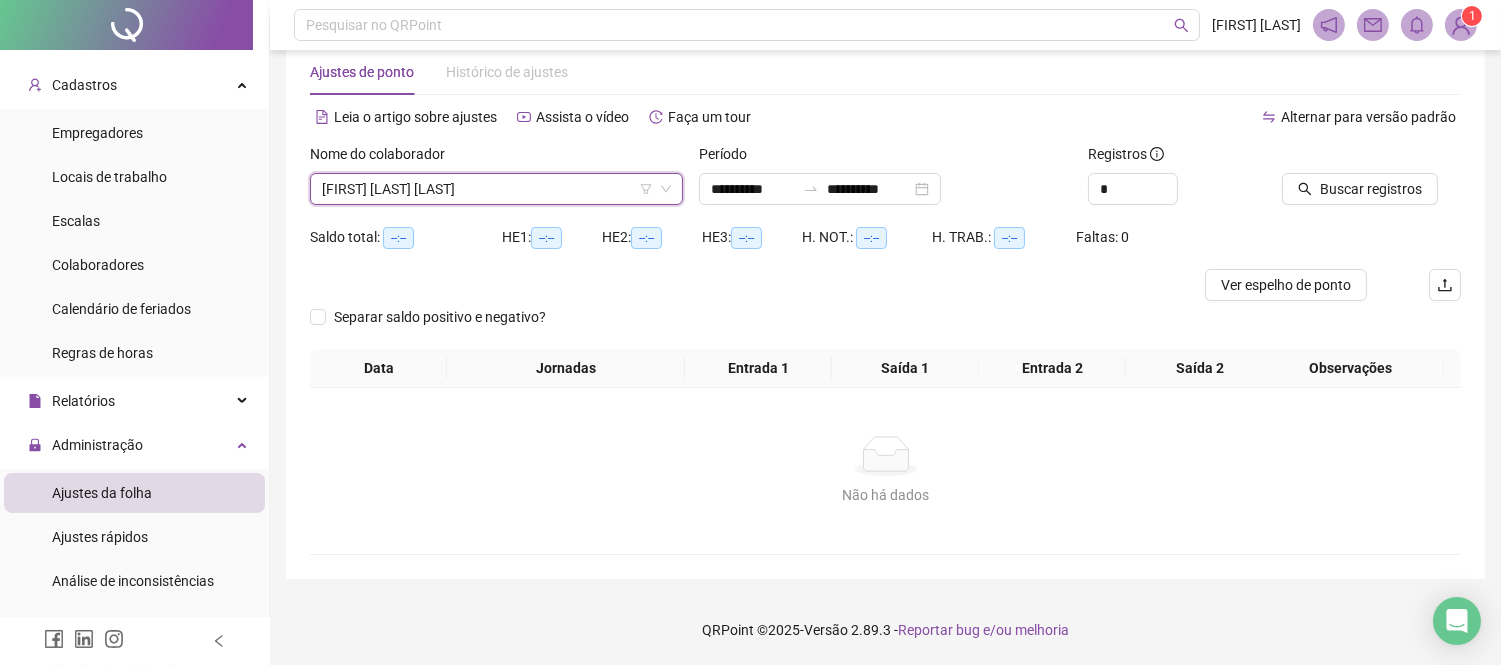 scroll, scrollTop: 40, scrollLeft: 0, axis: vertical 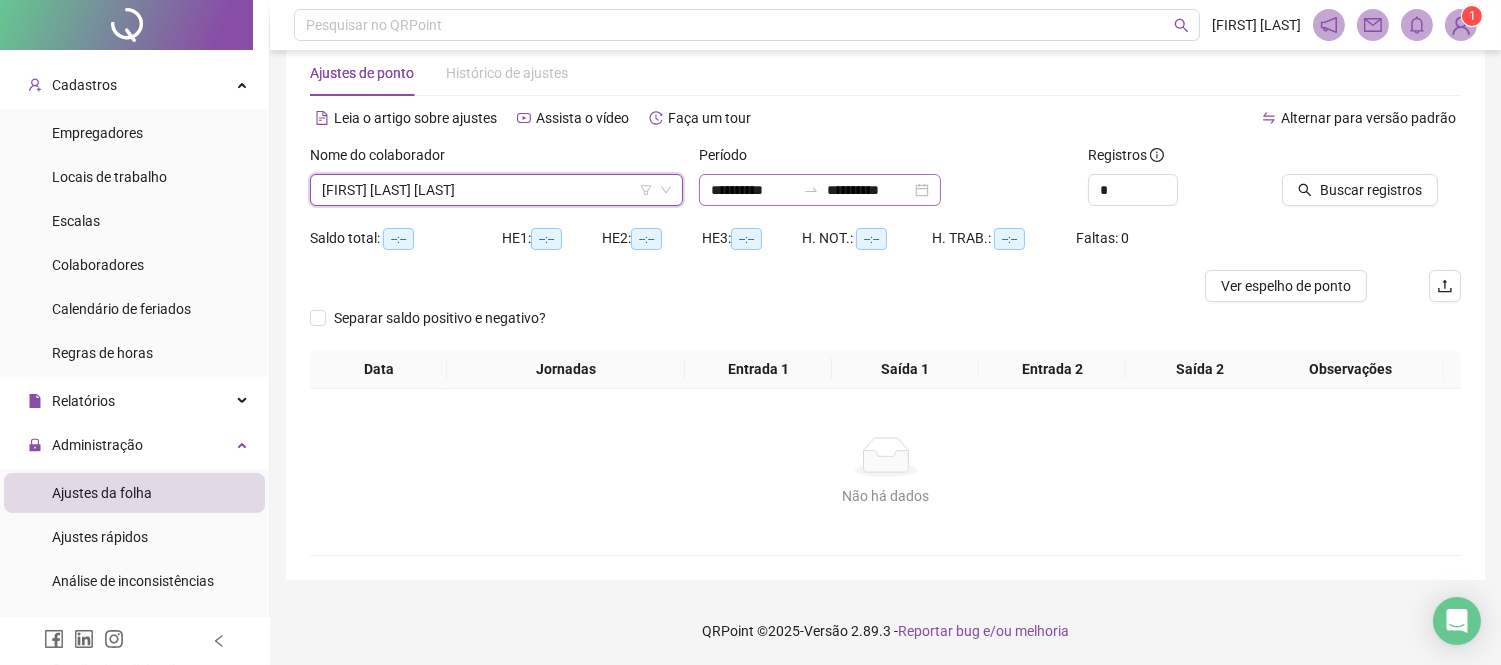 click on "**********" at bounding box center [820, 190] 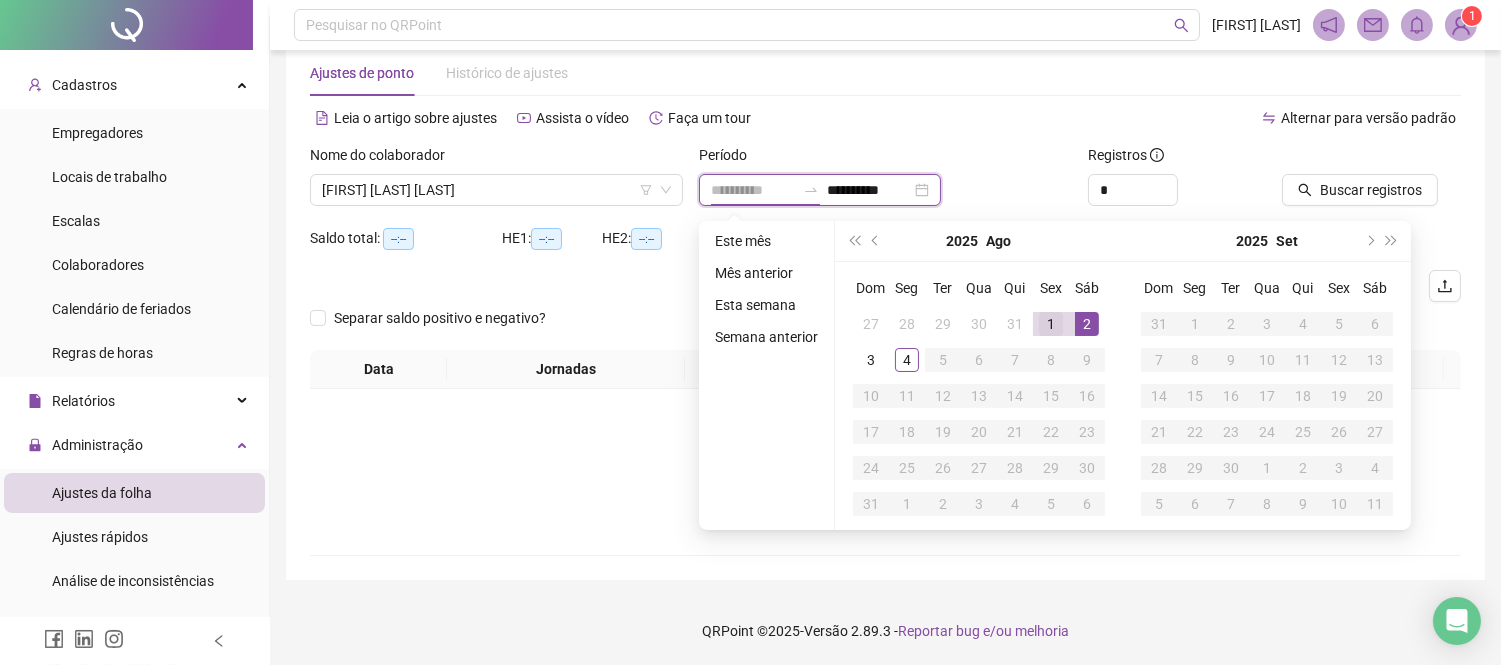 type on "**********" 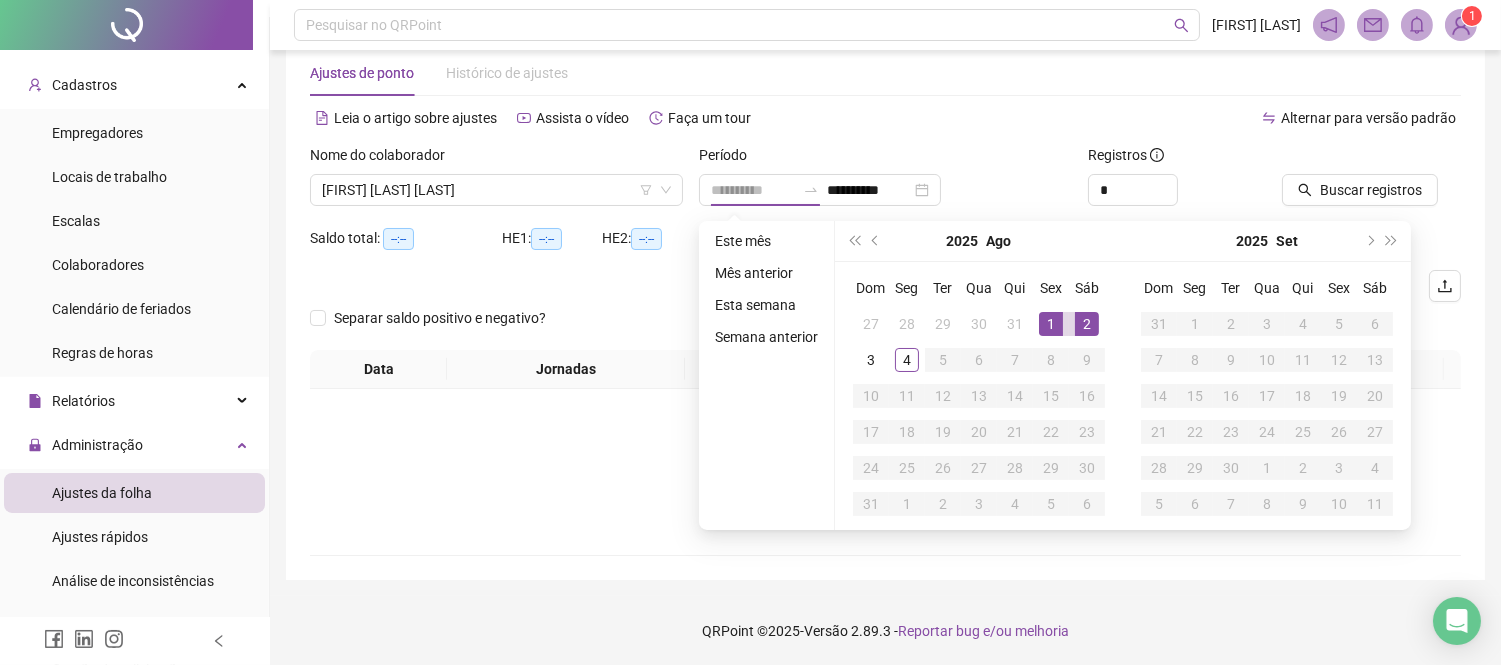 click on "1" at bounding box center [1051, 324] 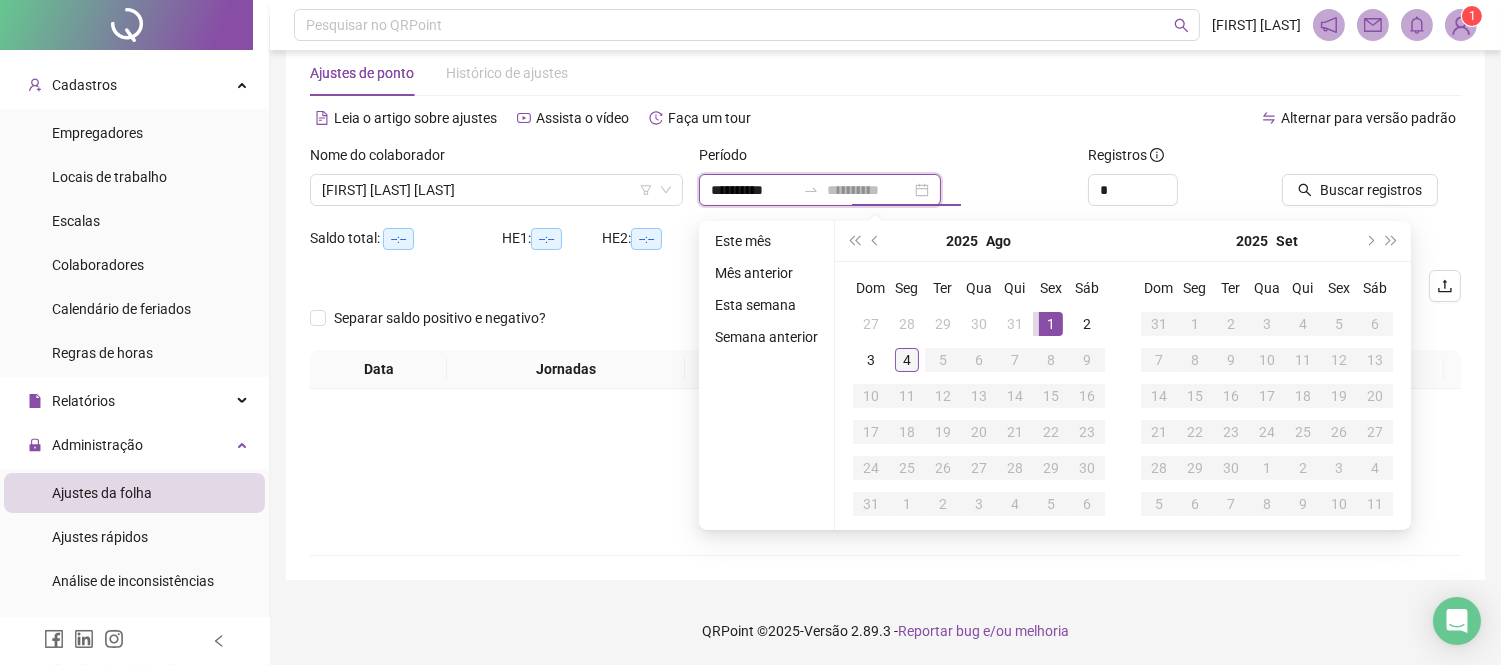type on "**********" 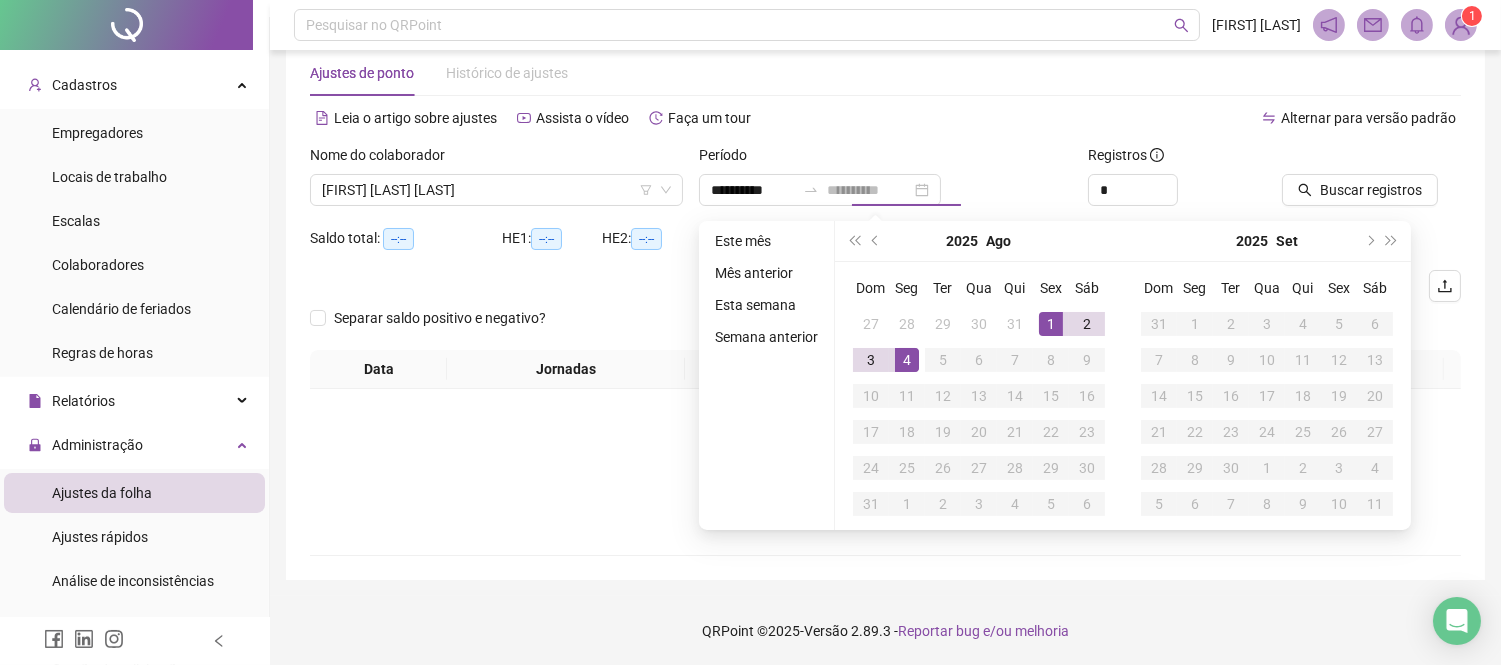 click on "4" at bounding box center (907, 360) 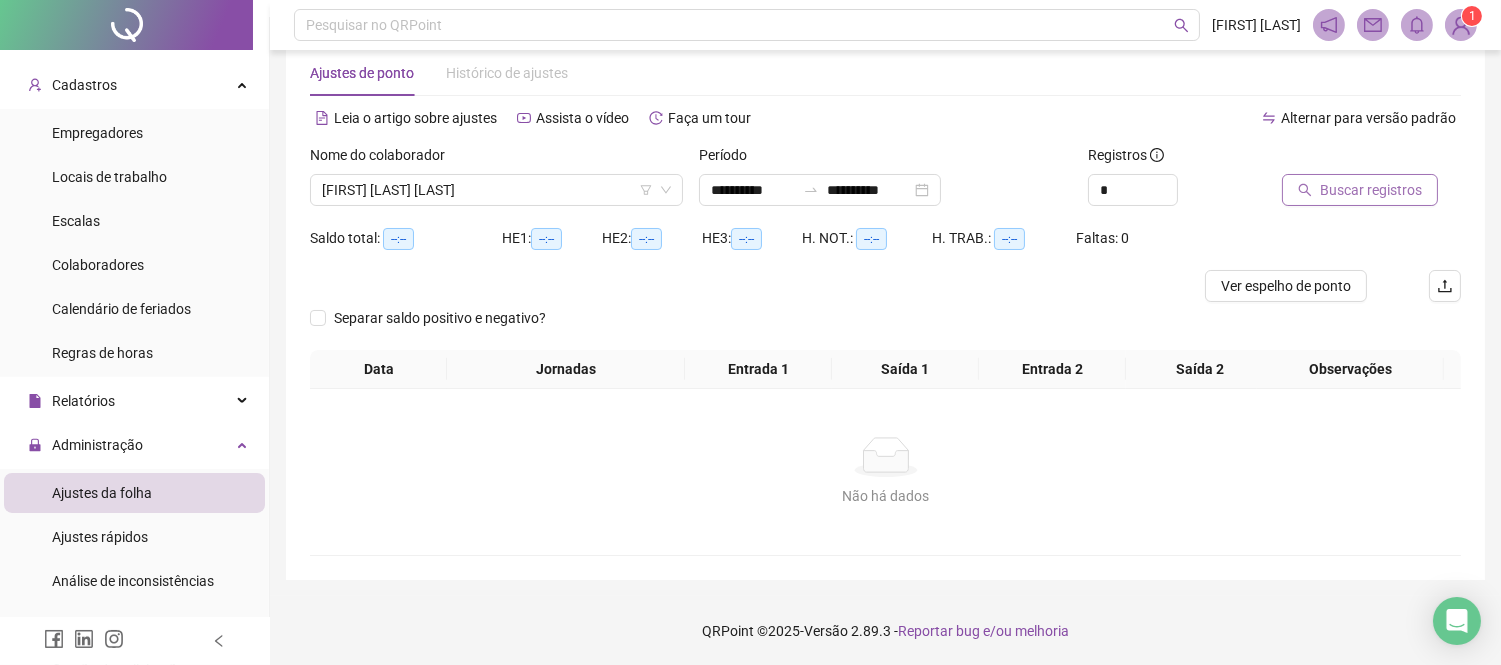 click on "Buscar registros" at bounding box center [1360, 190] 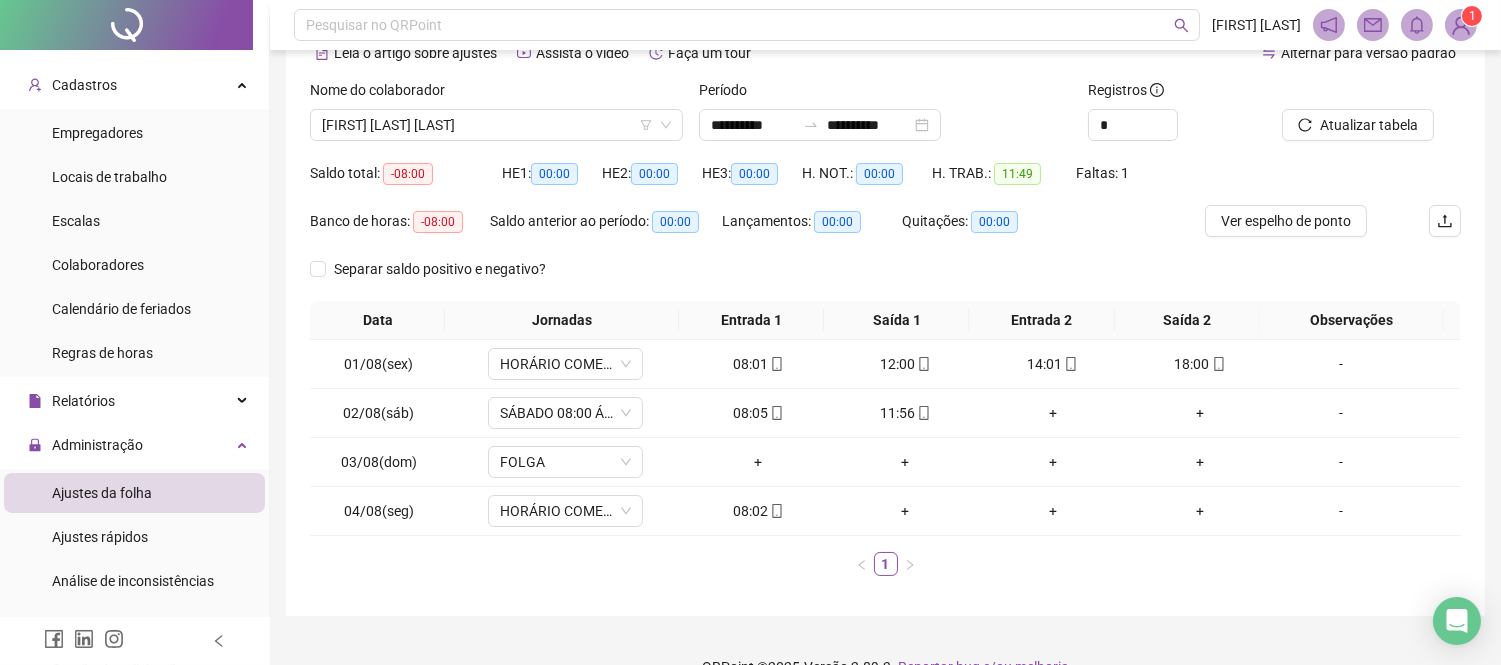 scroll, scrollTop: 142, scrollLeft: 0, axis: vertical 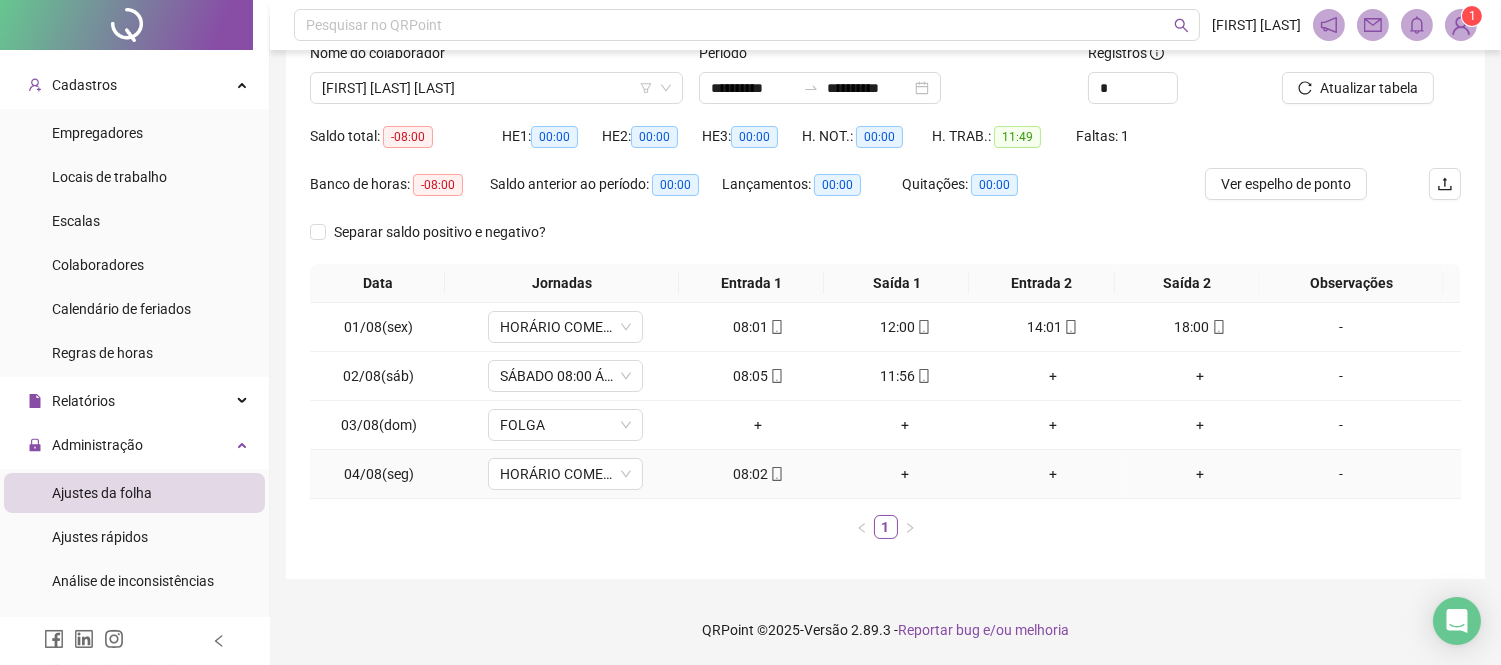 click on "08:02" at bounding box center [758, 474] 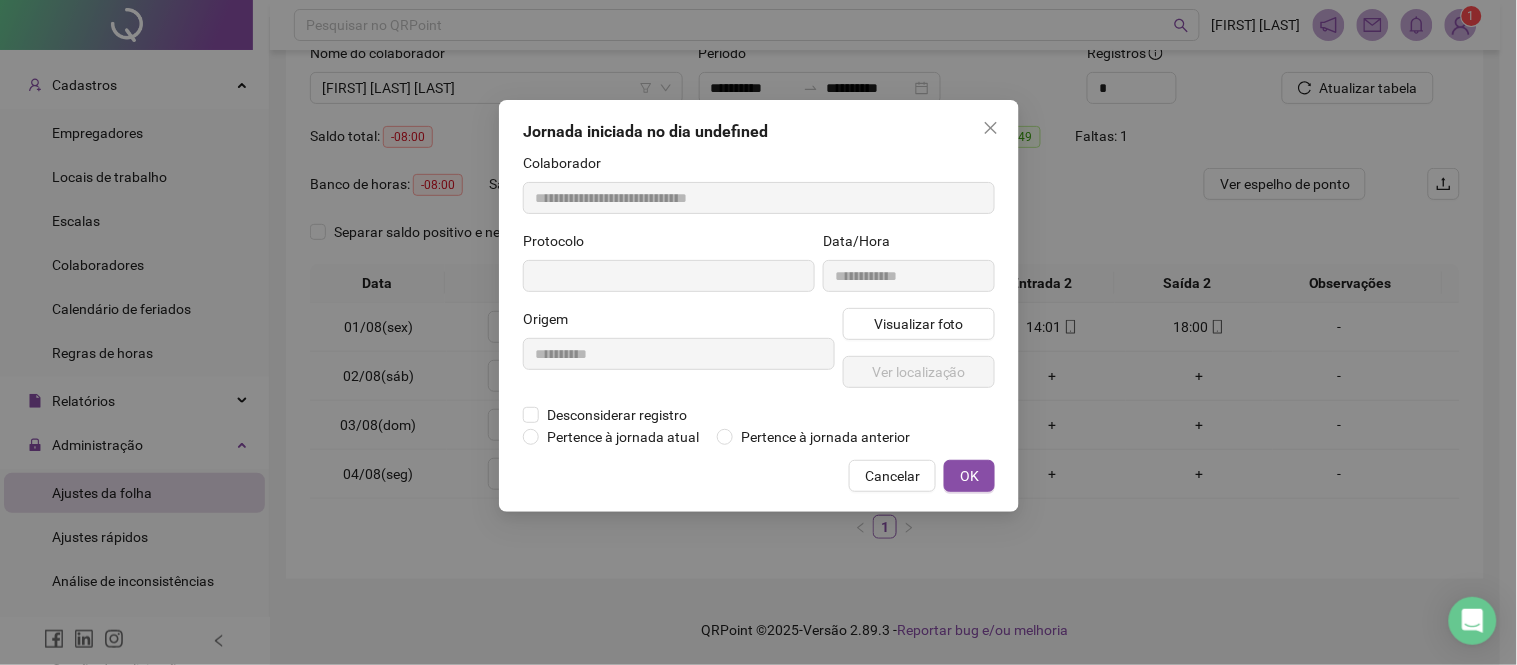 type on "**********" 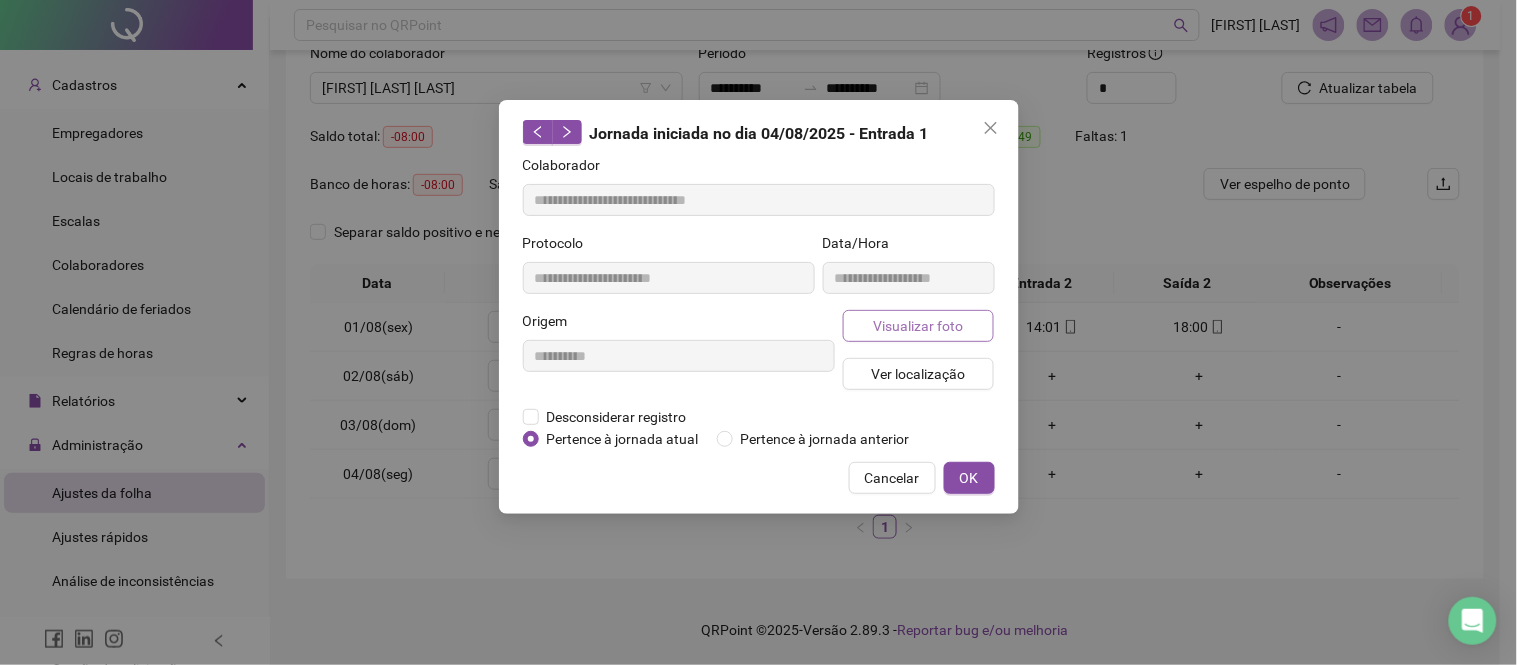 click on "Visualizar foto" at bounding box center (919, 326) 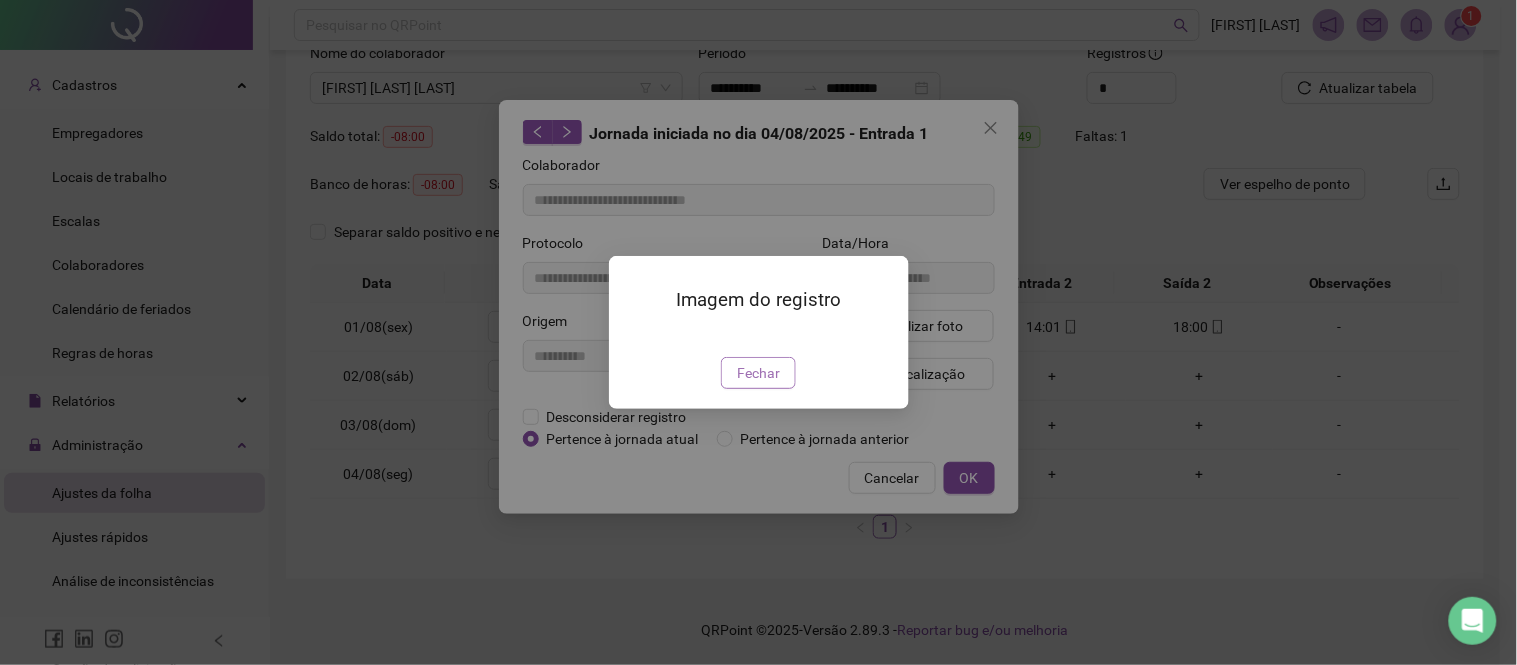 click on "Fechar" at bounding box center [758, 373] 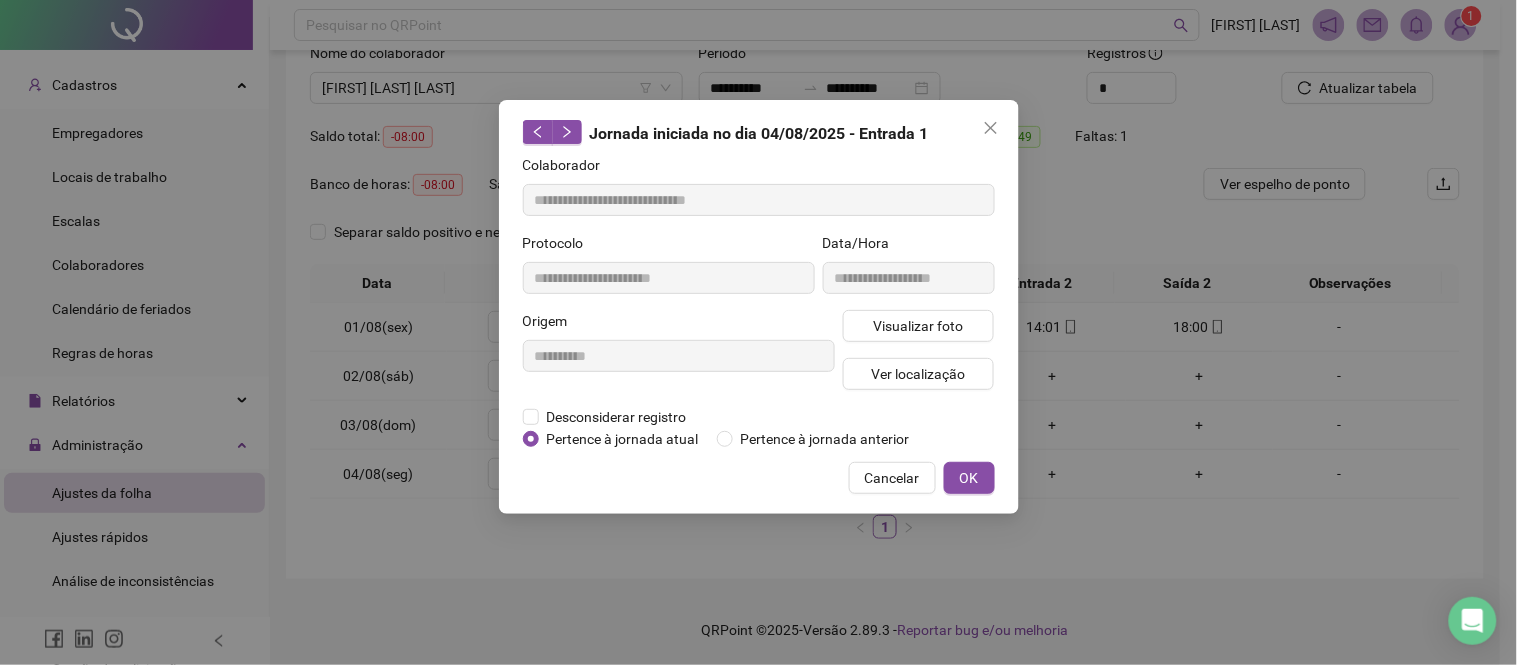 click on "Cancelar" at bounding box center (892, 478) 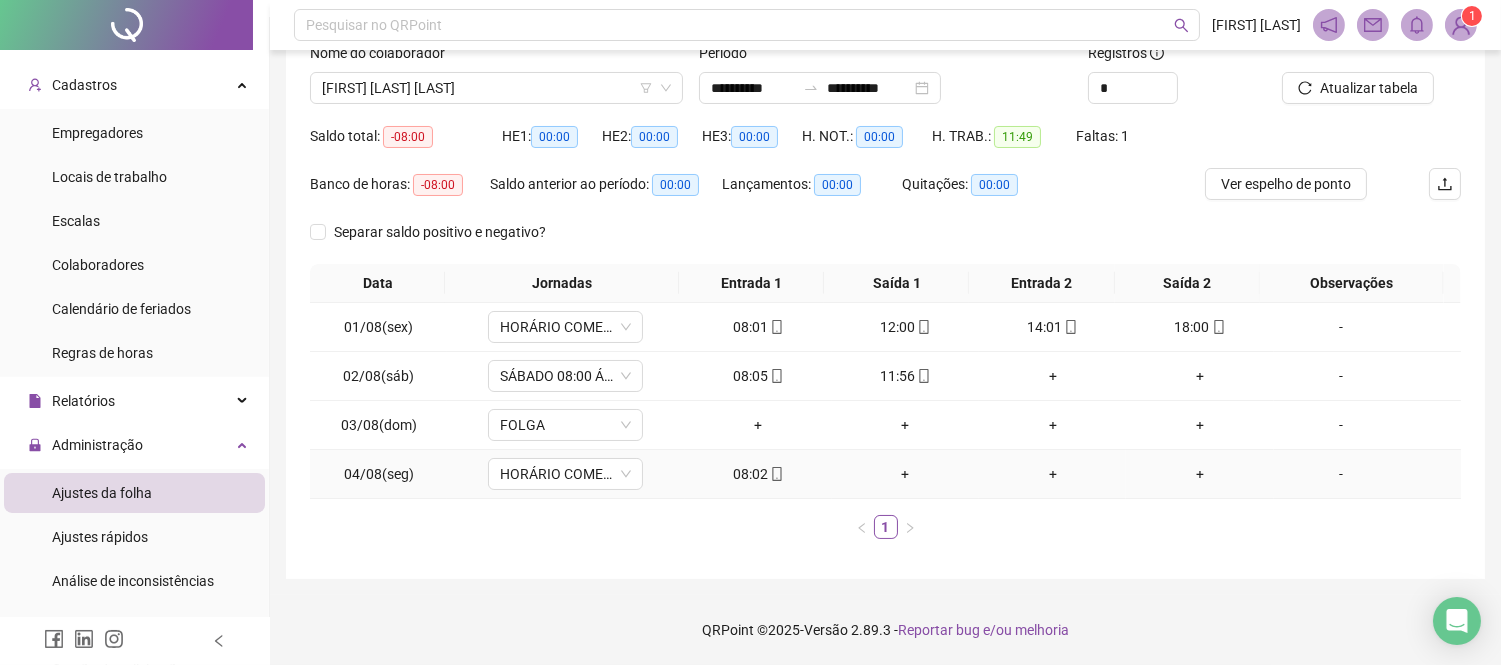 click on "+" at bounding box center (905, 474) 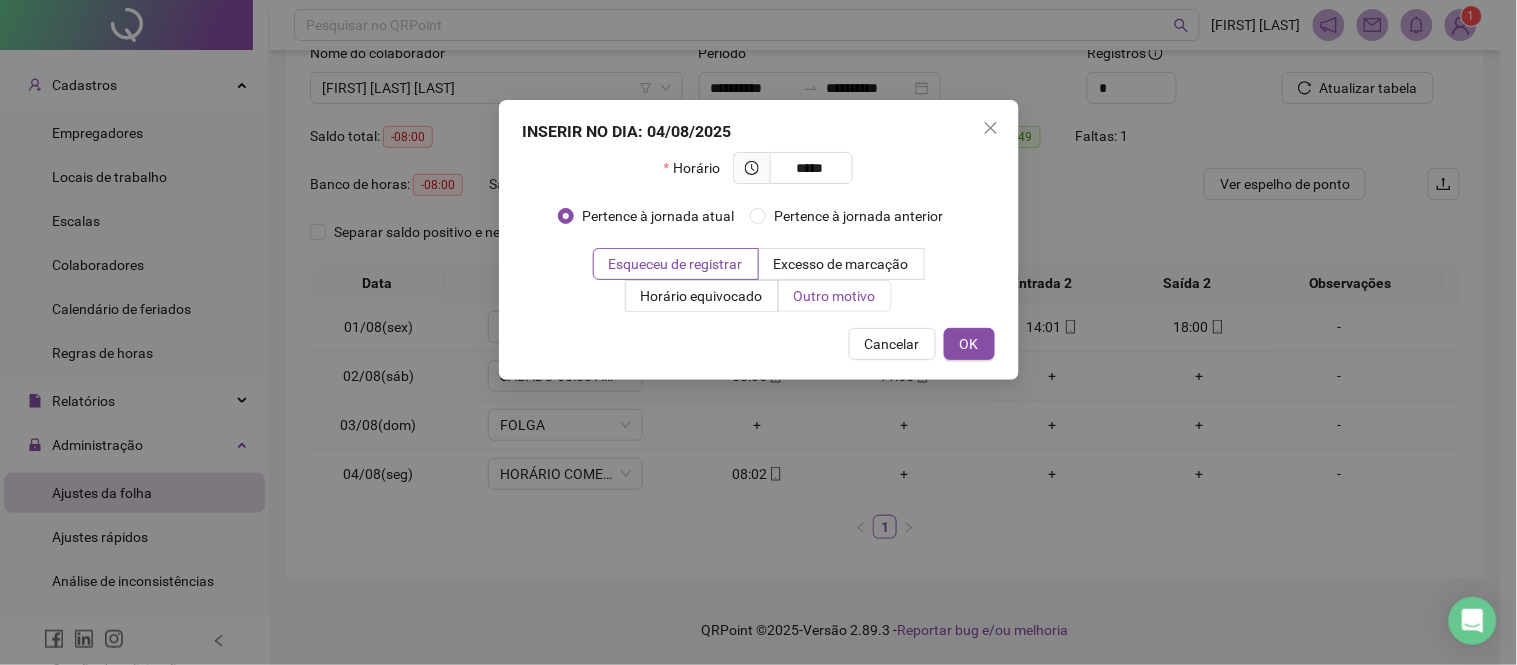 type on "*****" 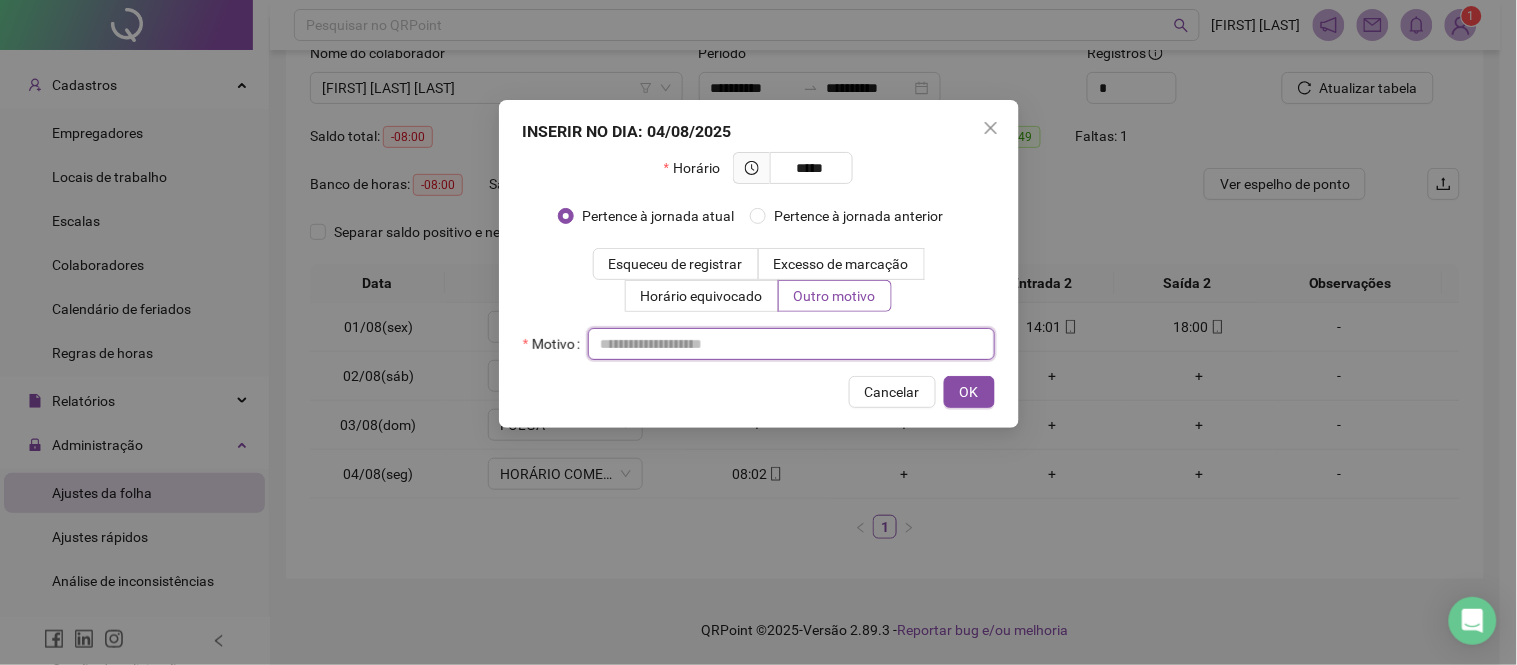 click at bounding box center [791, 344] 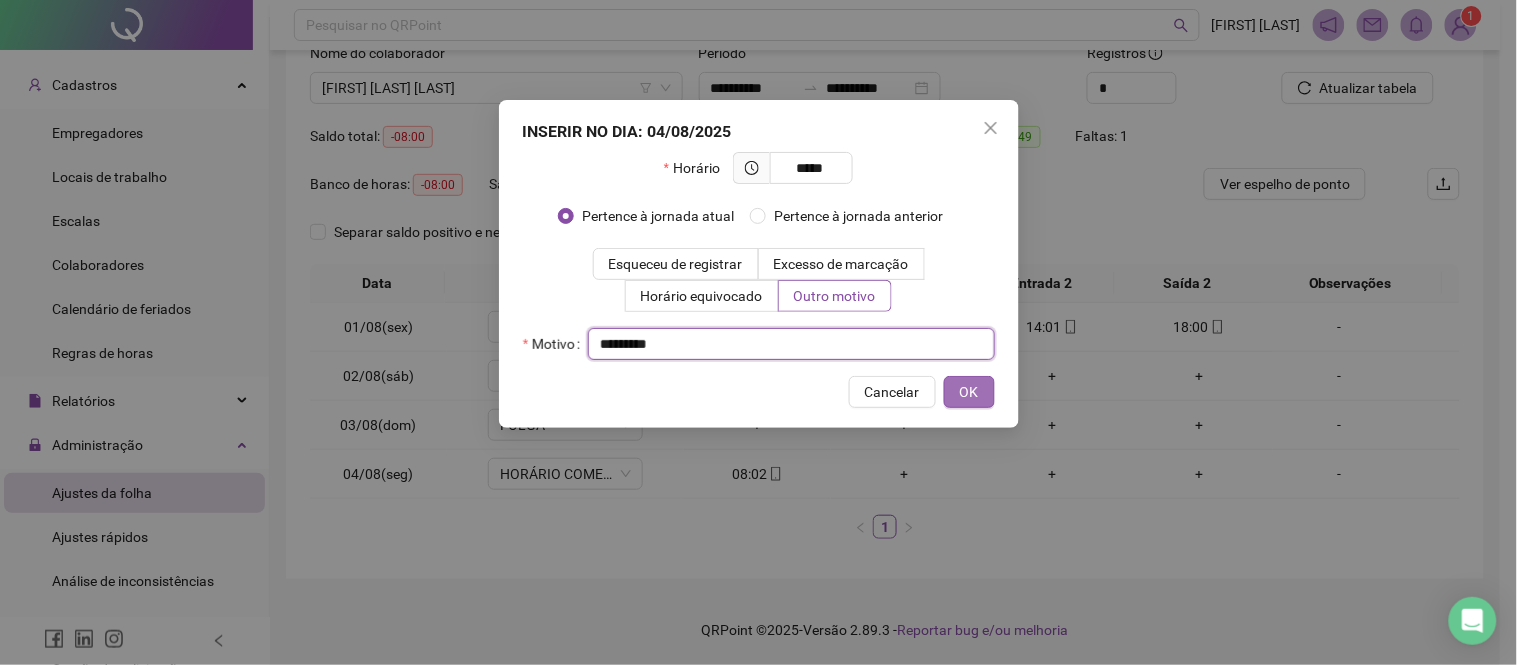 type on "********" 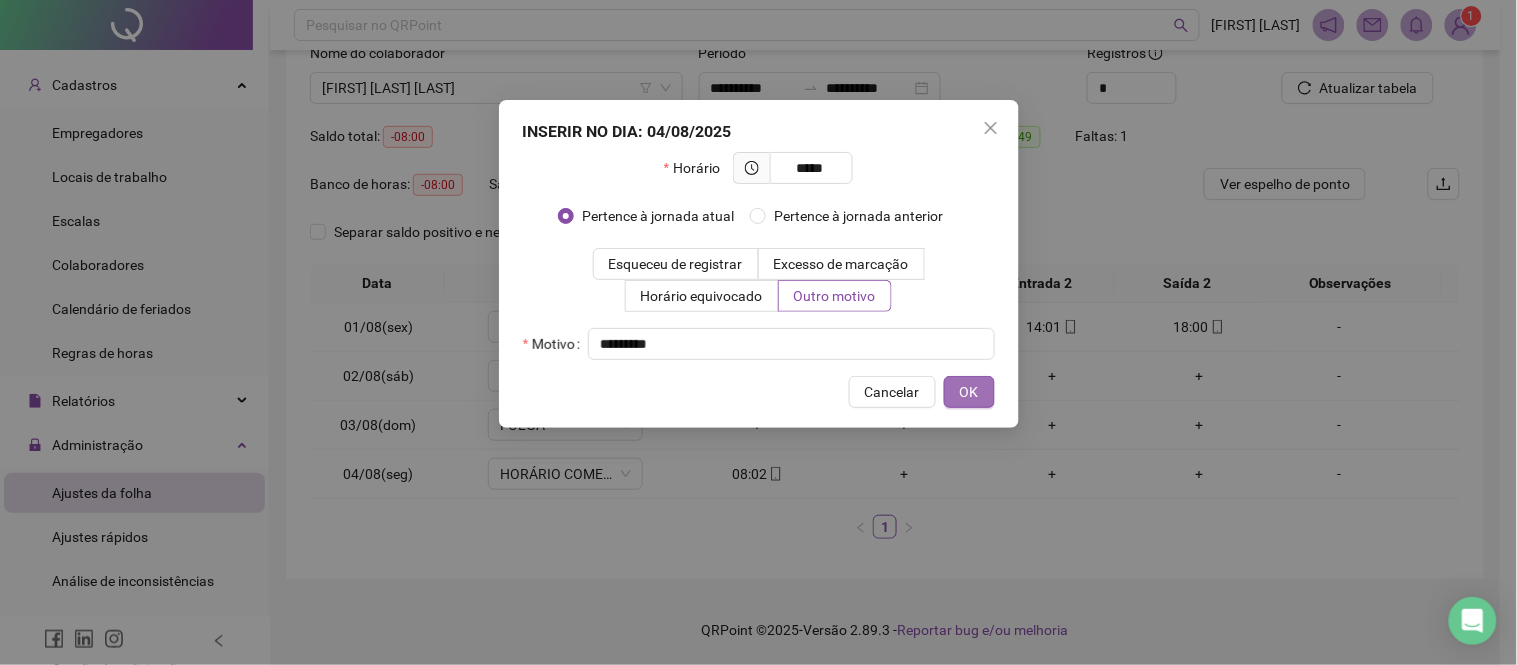 click on "OK" at bounding box center [969, 392] 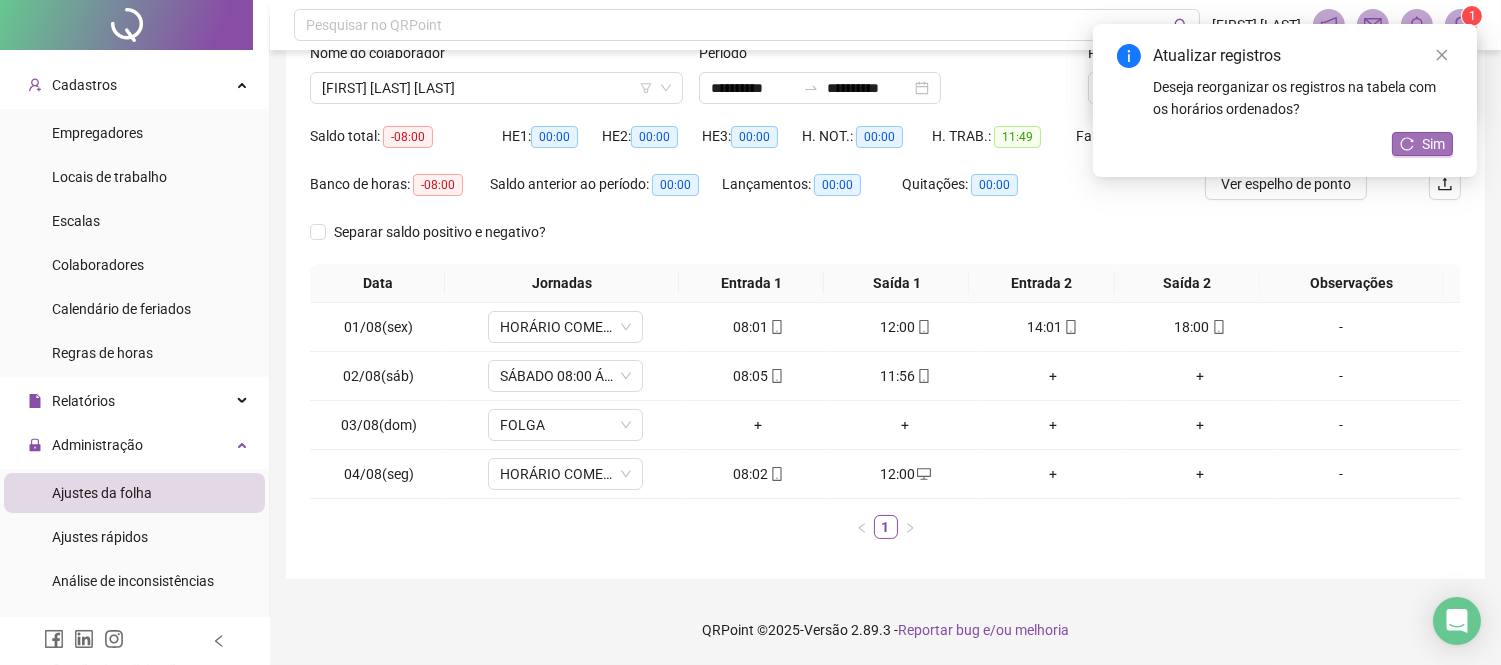 click on "Sim" at bounding box center (1422, 144) 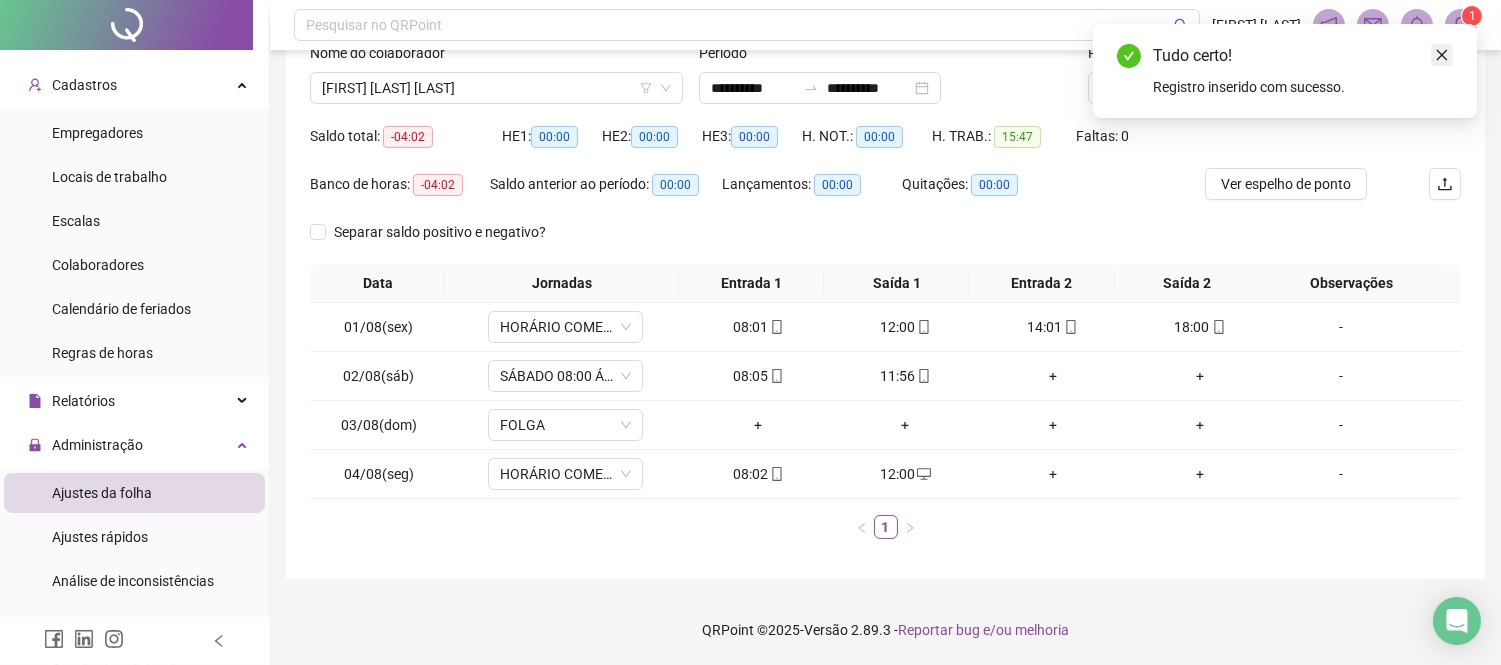 click 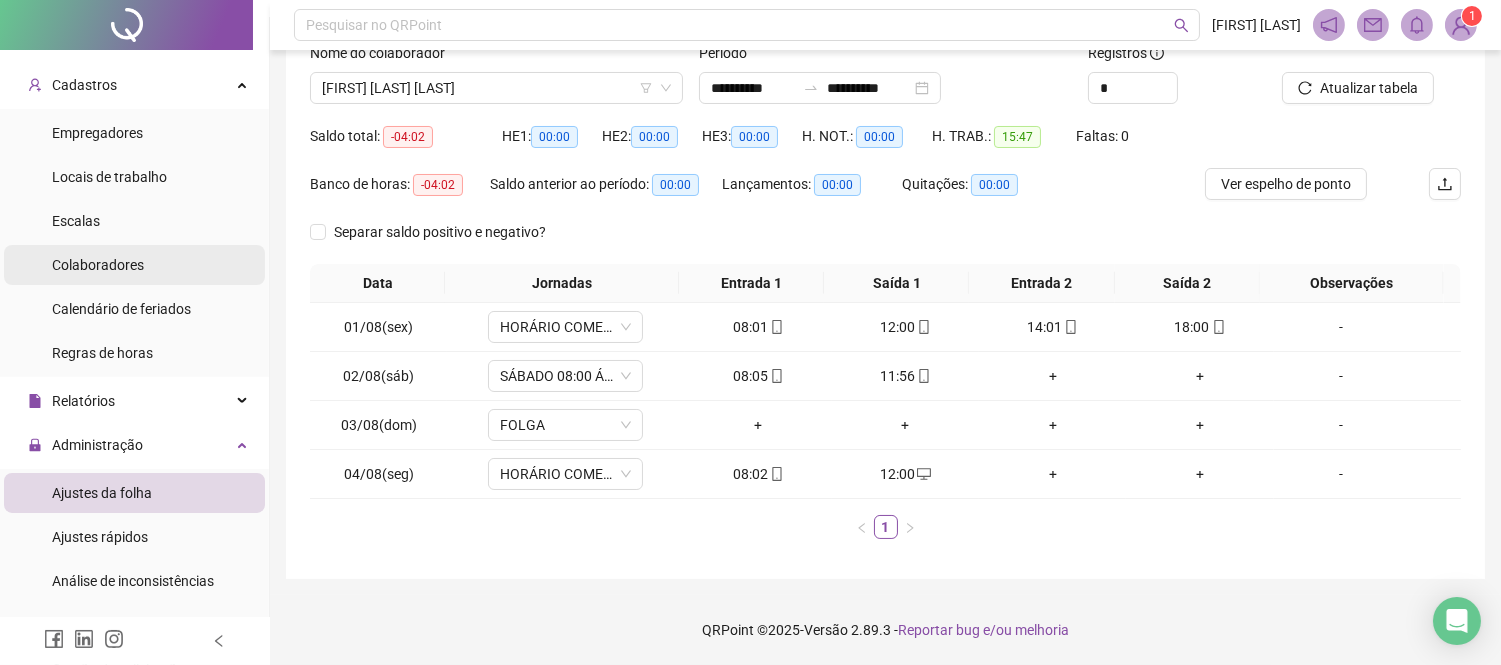 click on "Colaboradores" at bounding box center (98, 265) 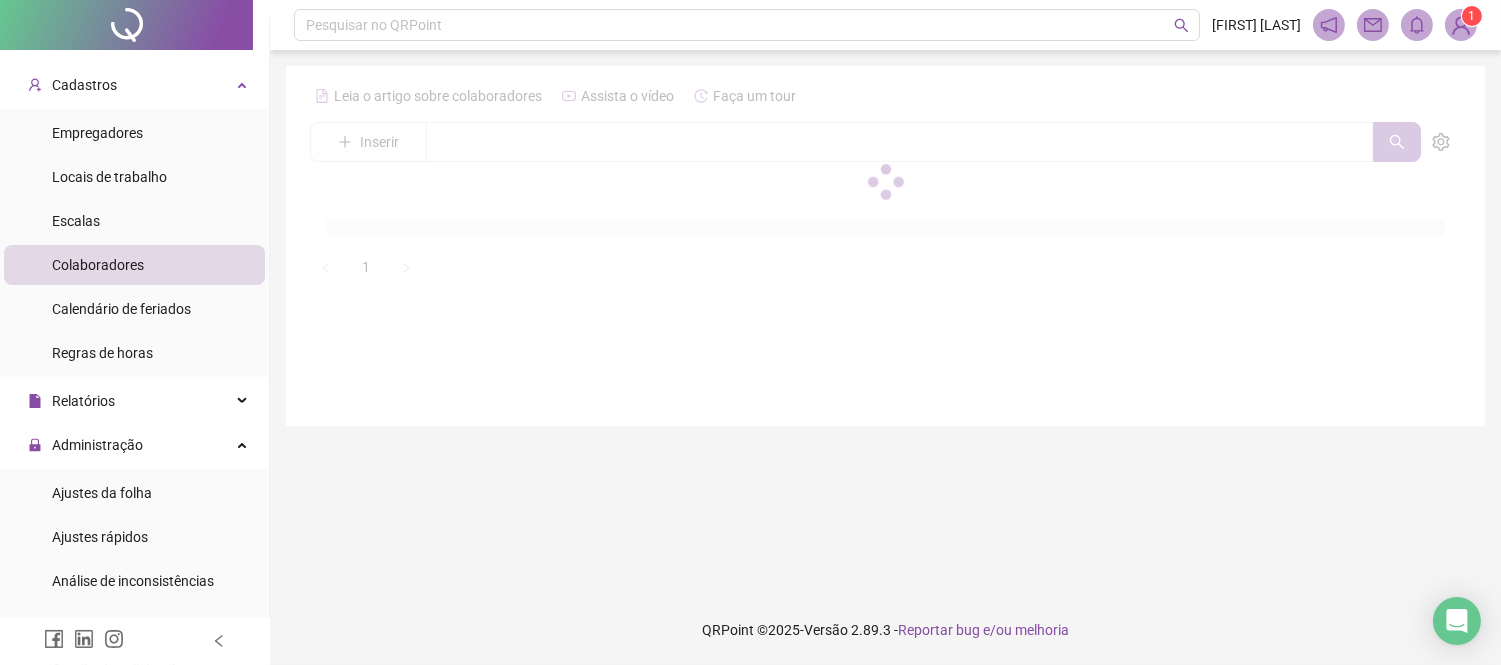 scroll, scrollTop: 0, scrollLeft: 0, axis: both 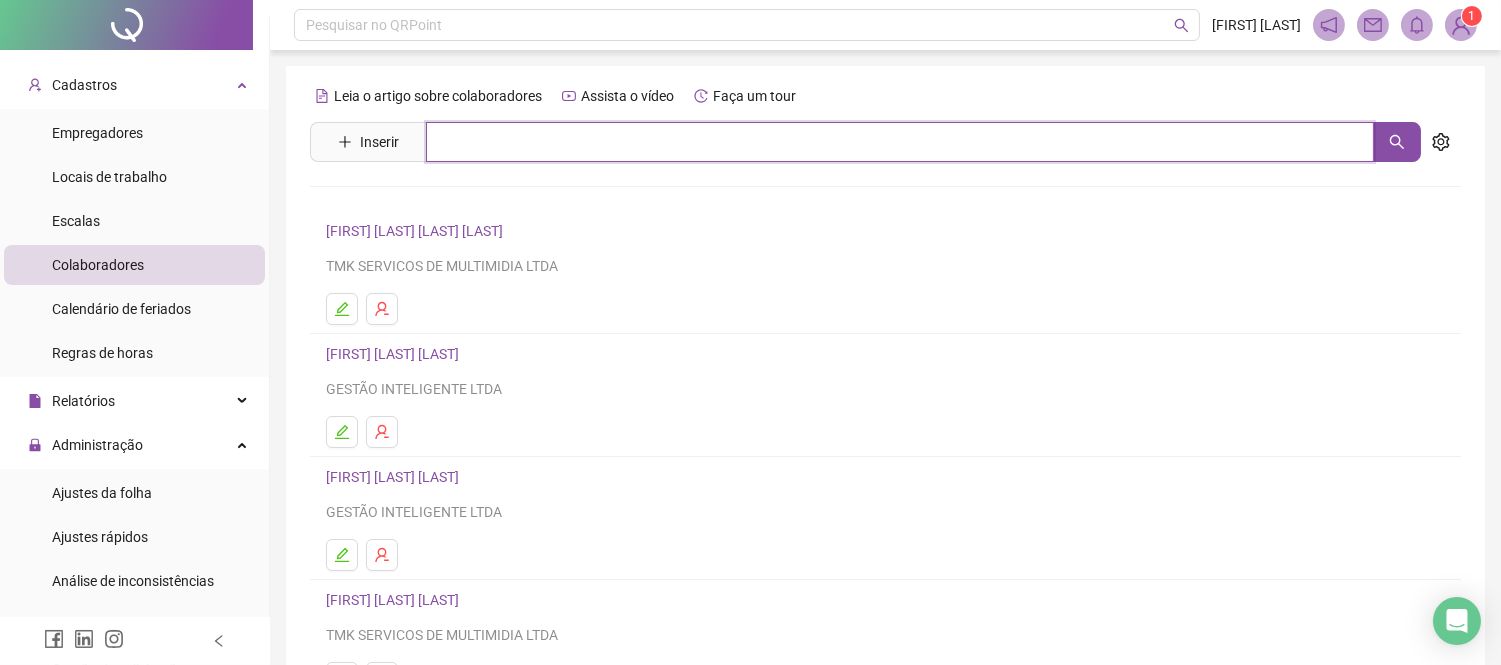 drag, startPoint x: 447, startPoint y: 130, endPoint x: 425, endPoint y: 116, distance: 26.076809 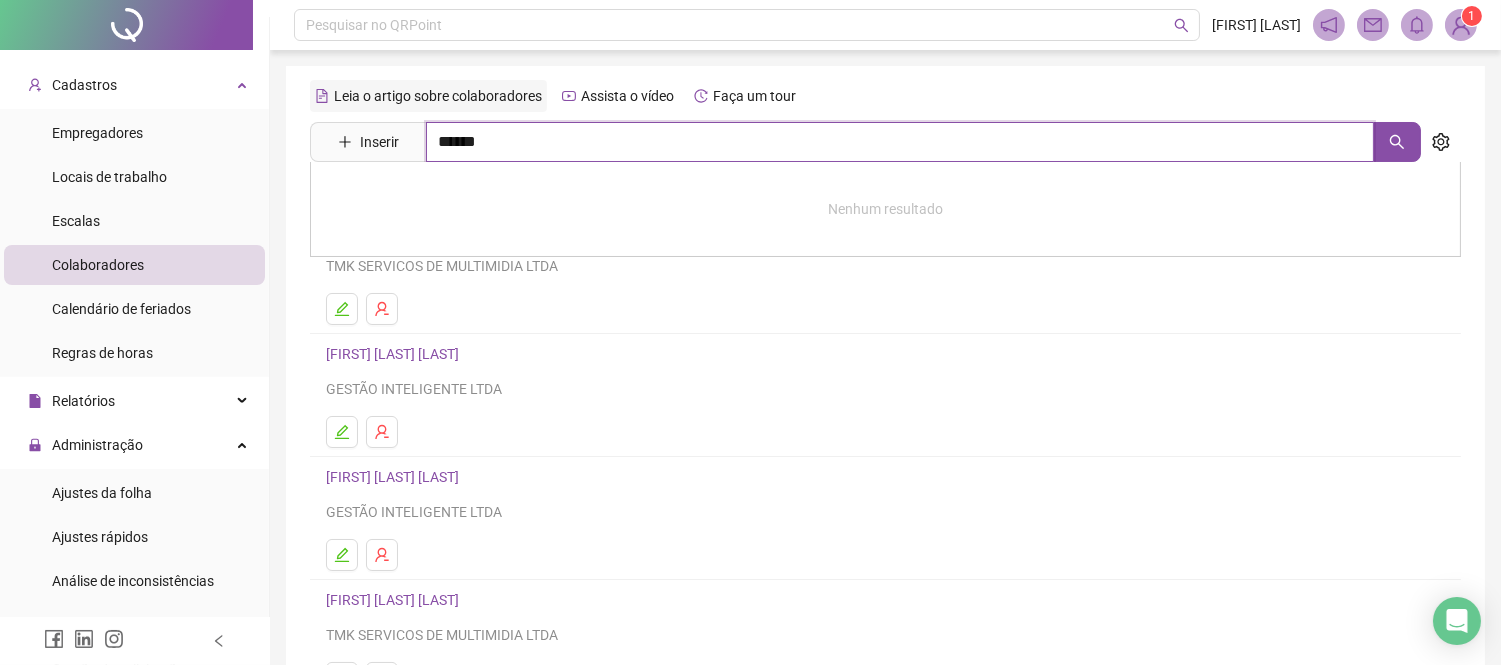 type on "******" 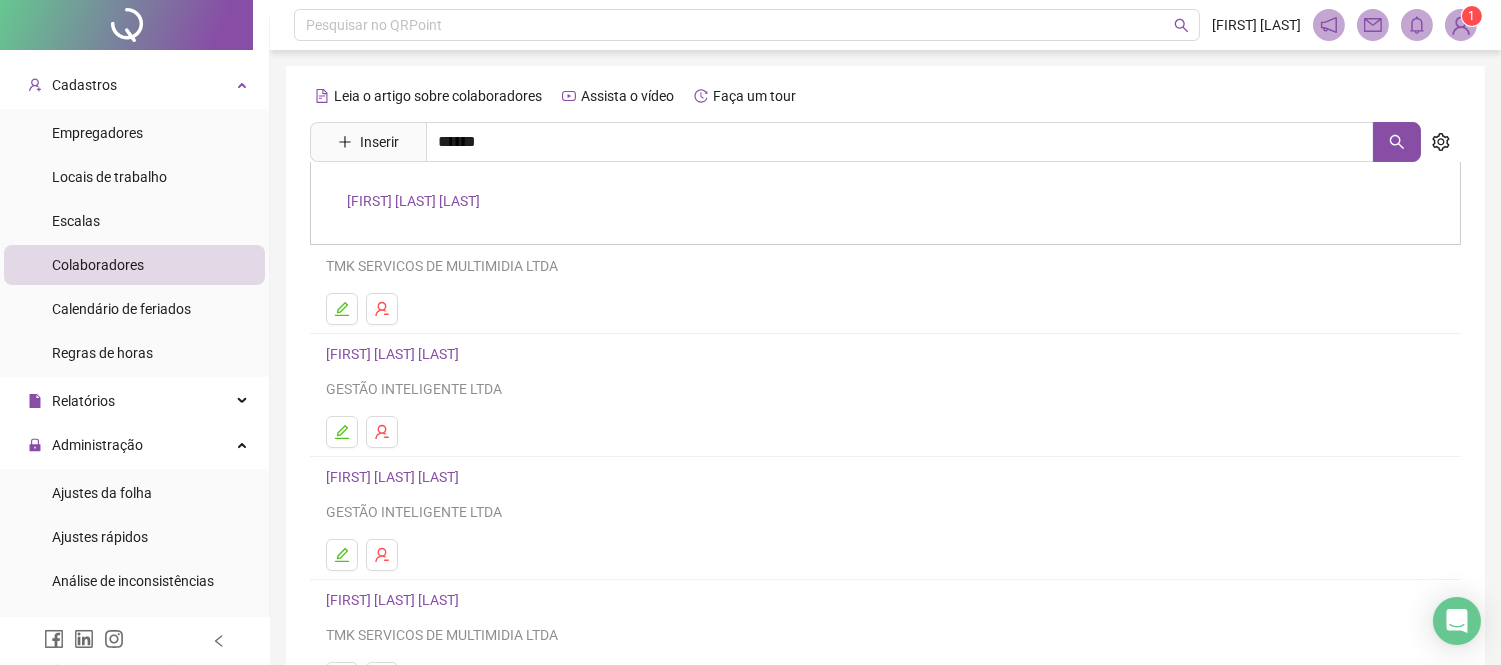 click on "[FIRST] [LAST] [LAST]" at bounding box center [413, 201] 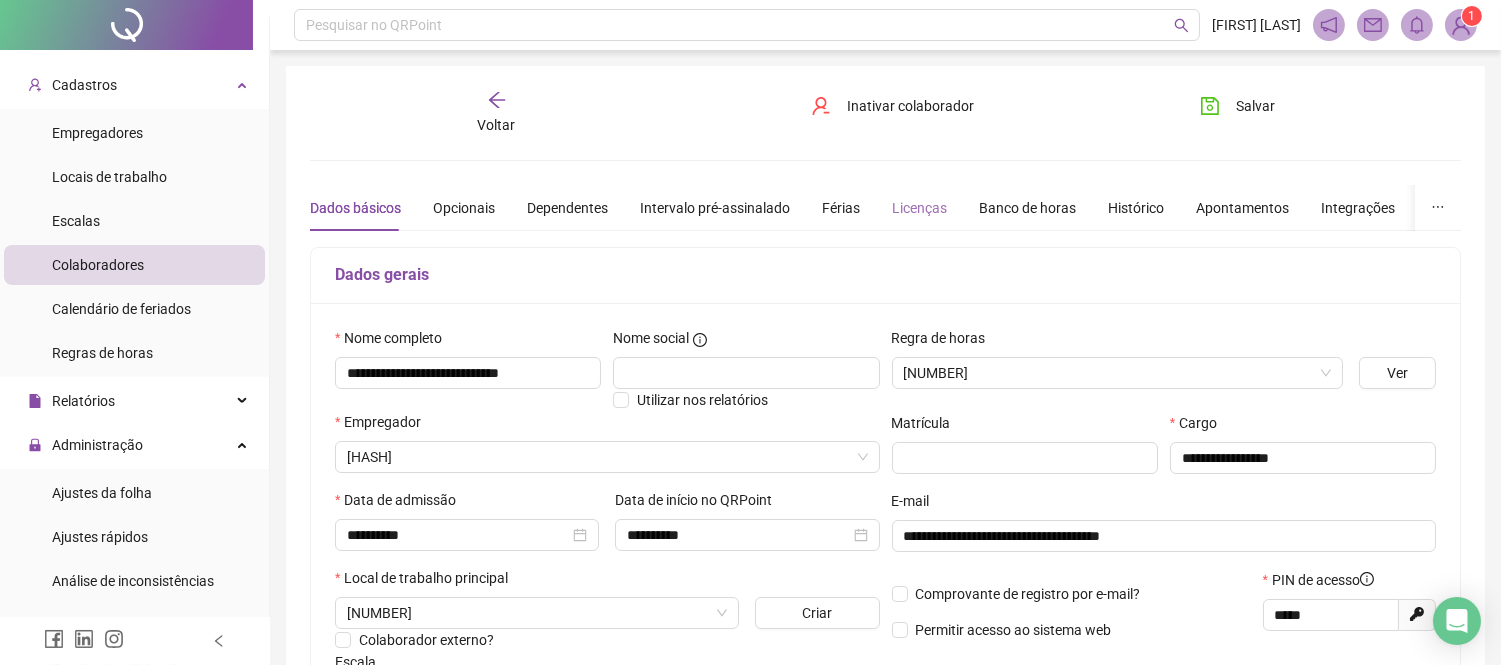type on "**********" 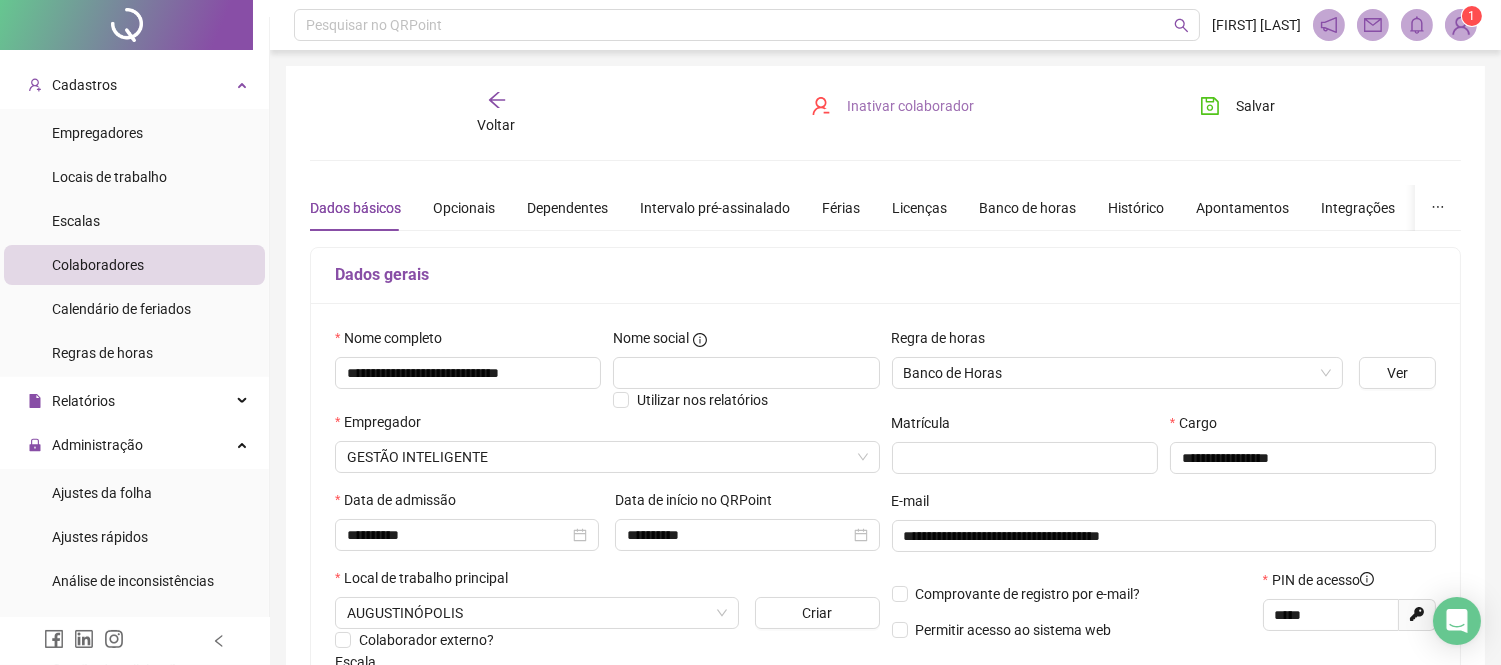 click on "Inativar colaborador" at bounding box center (910, 106) 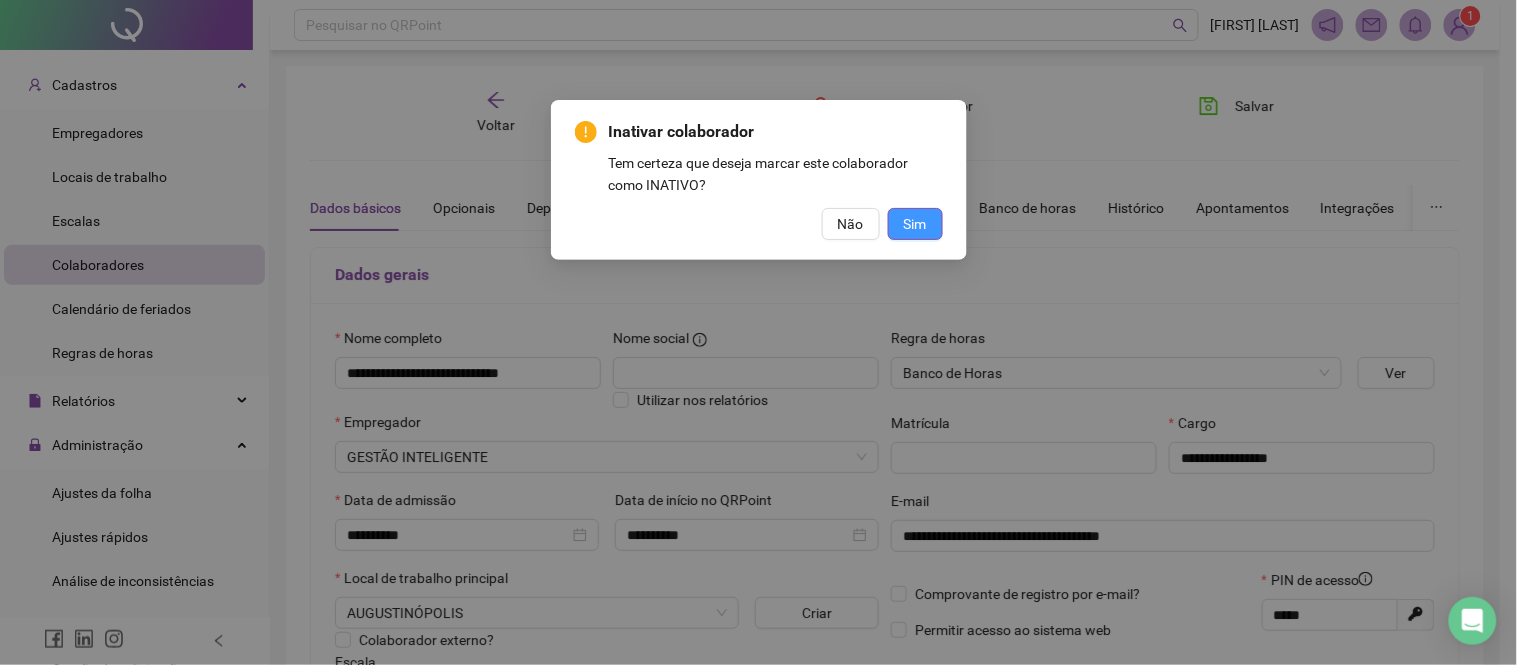 click on "Sim" at bounding box center (915, 224) 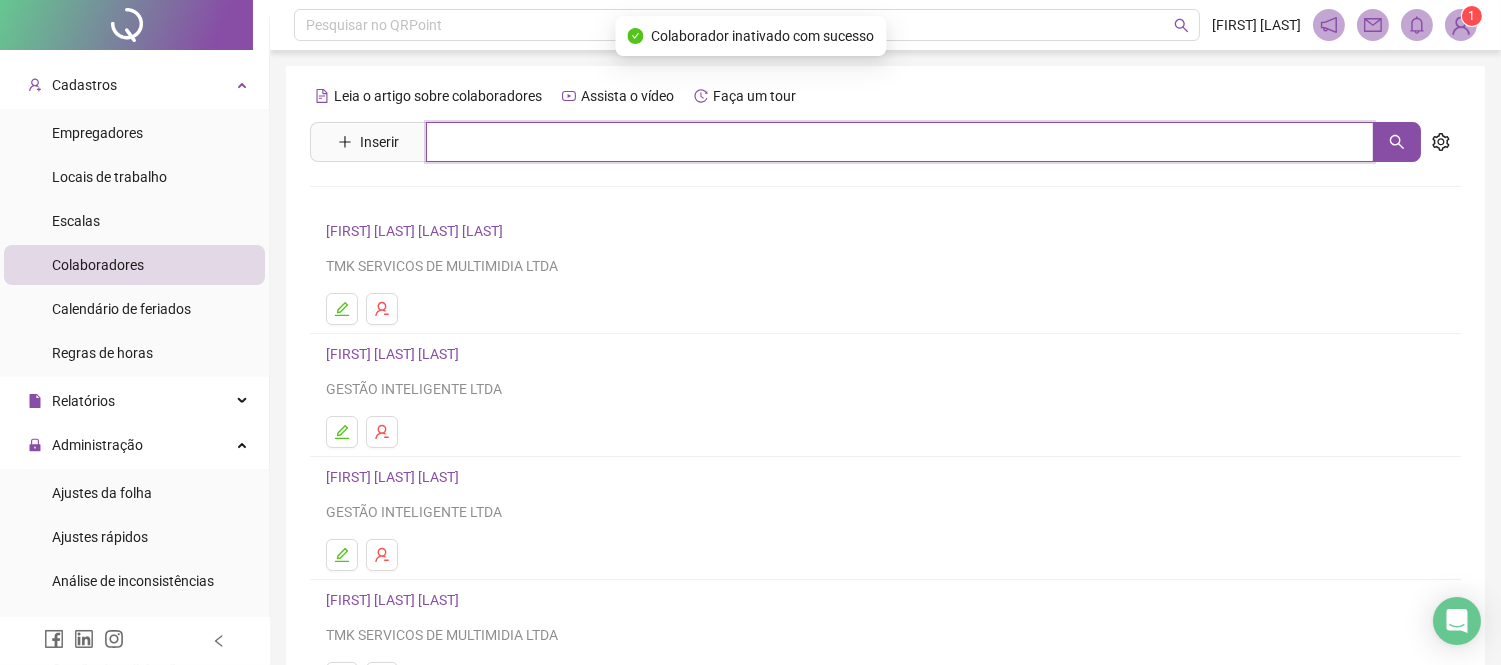 click at bounding box center (900, 142) 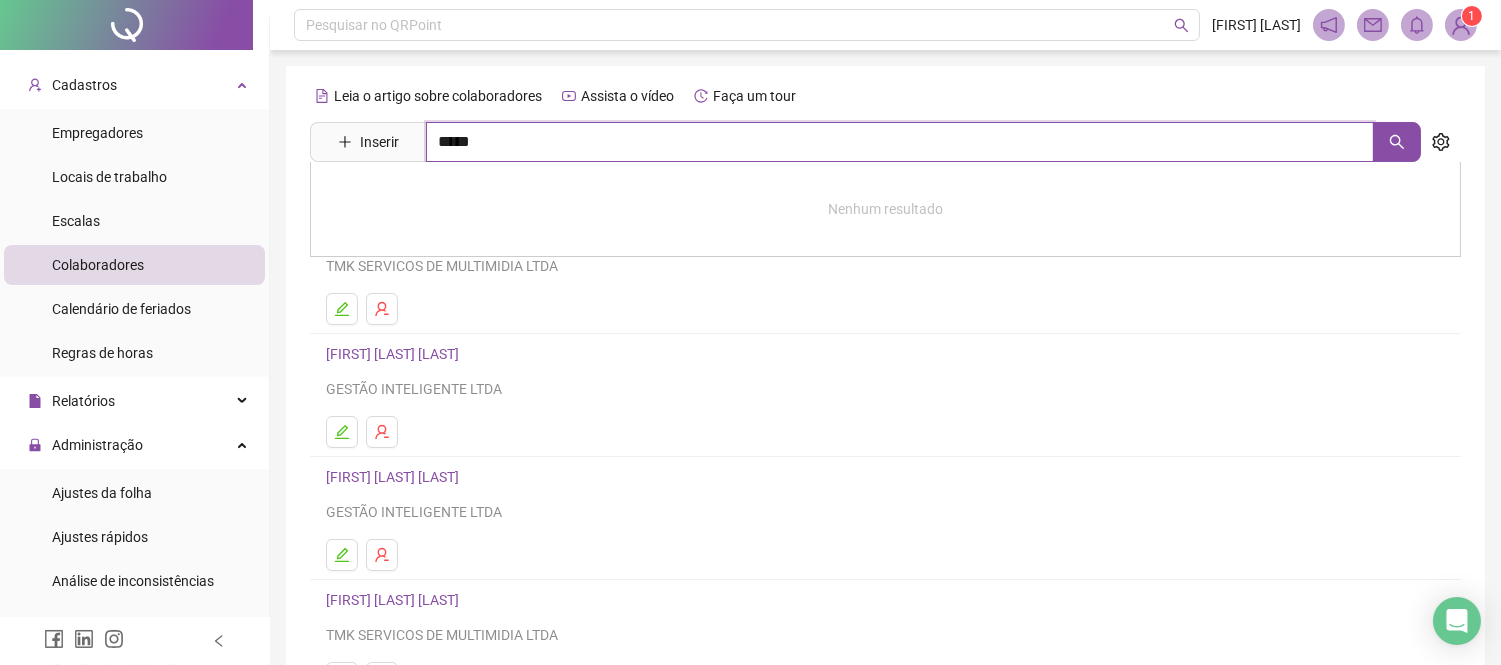 type on "*****" 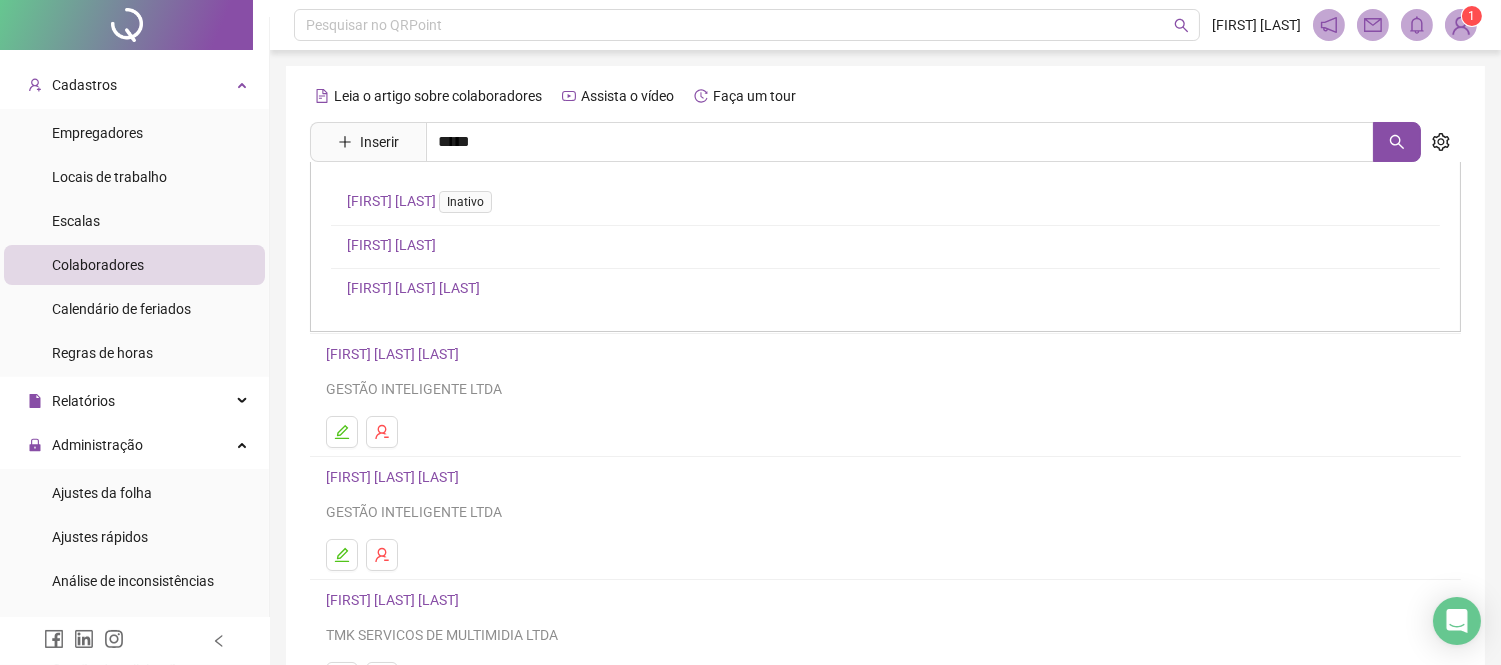 click on "[FIRST] [LAST]" at bounding box center (391, 245) 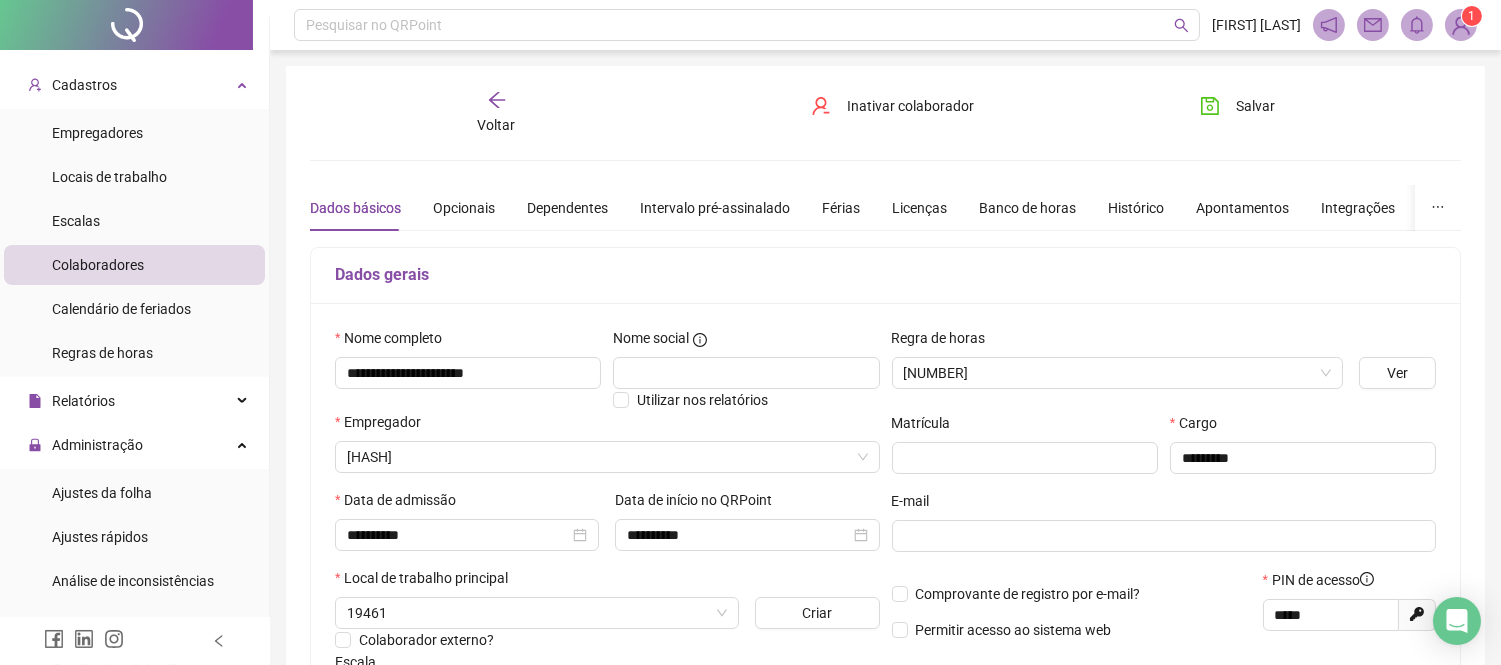 type on "**********" 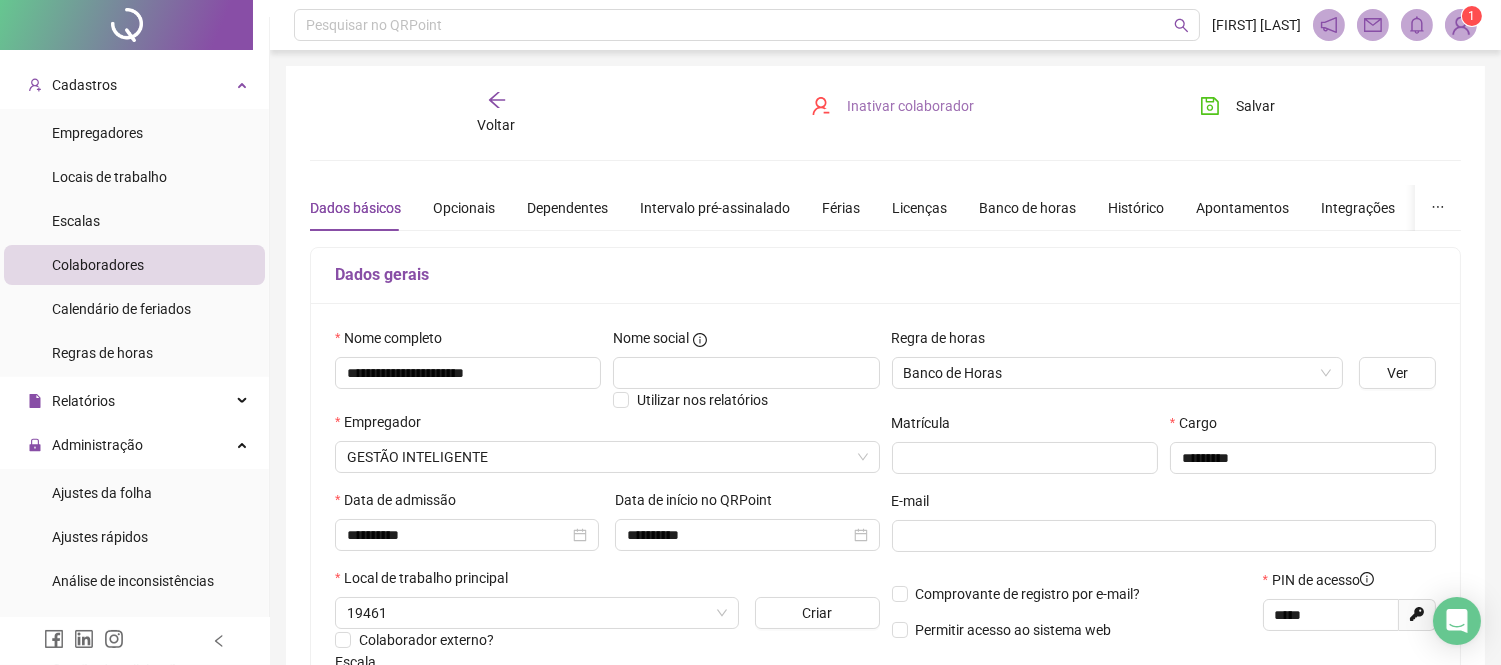 click on "Inativar colaborador" at bounding box center [910, 106] 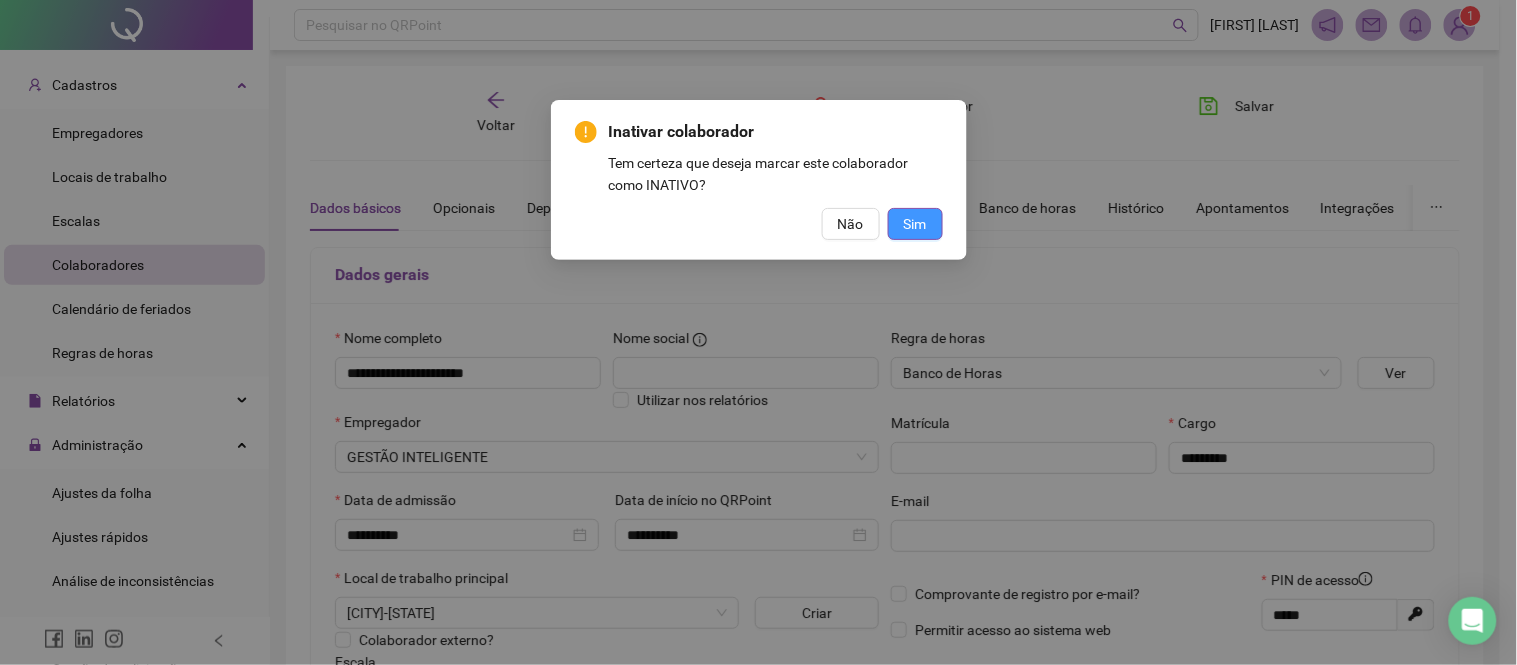 click on "Sim" at bounding box center (915, 224) 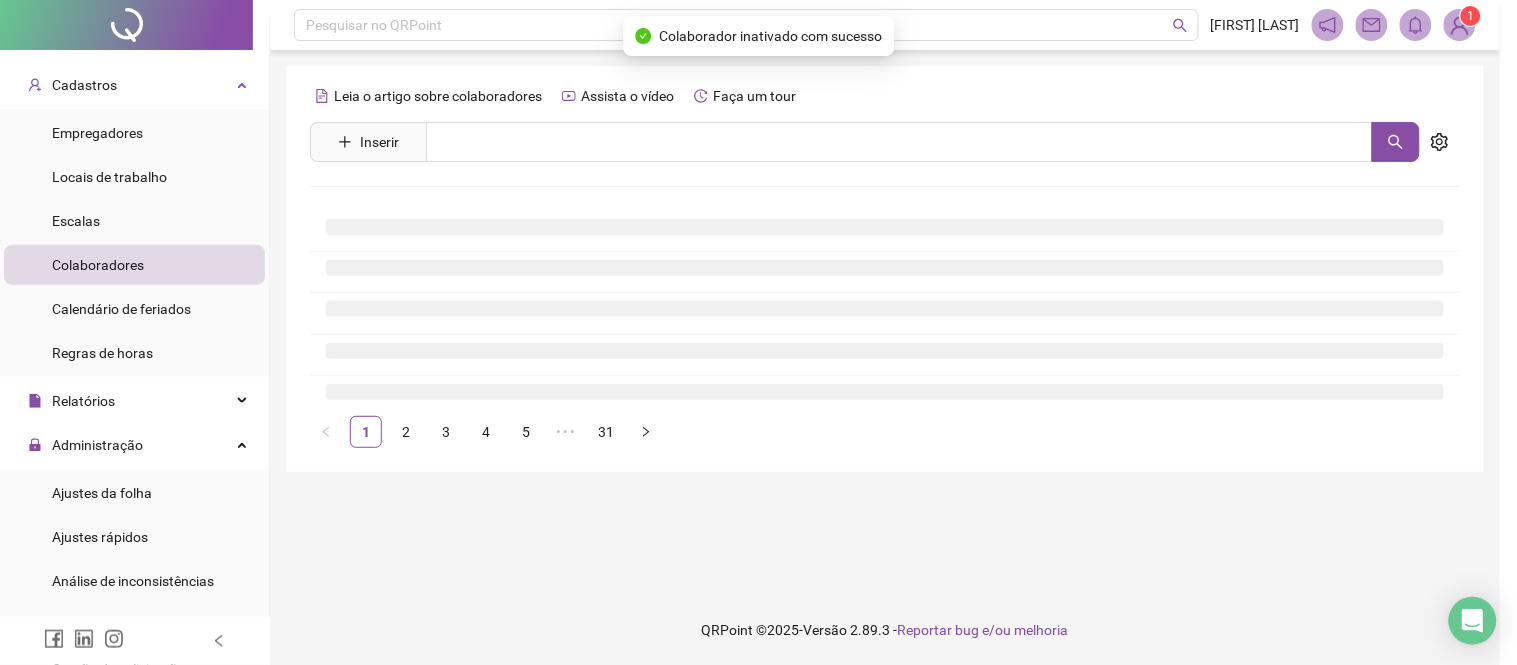 click on "Inativar colaborador Tem certeza que deseja marcar este colaborador como INATIVO? Não Sim" at bounding box center [758, 332] 